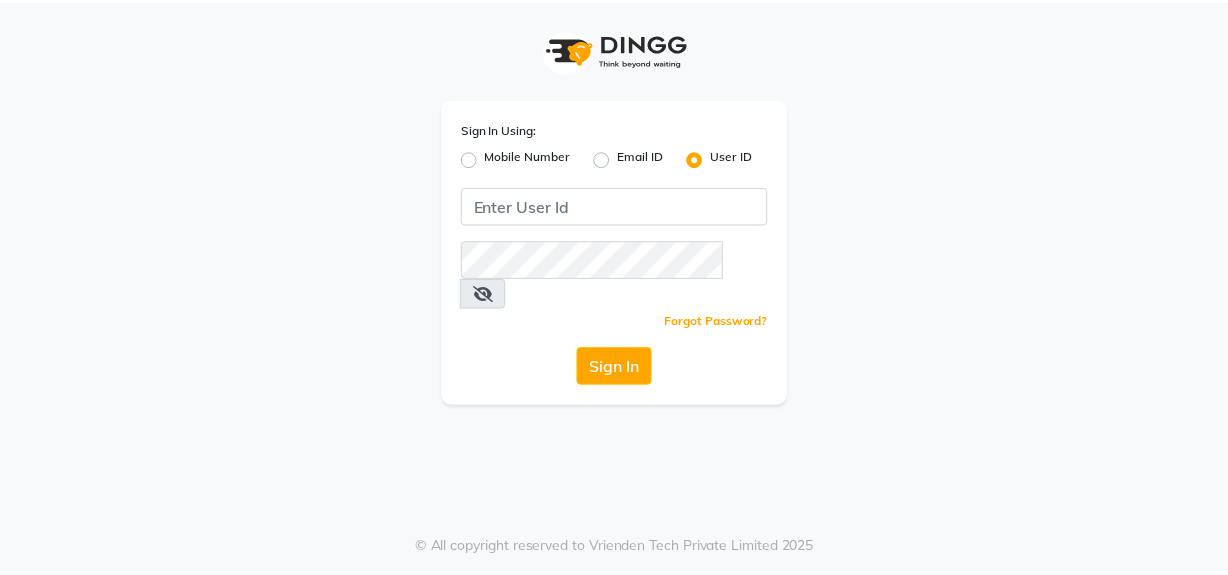 scroll, scrollTop: 0, scrollLeft: 0, axis: both 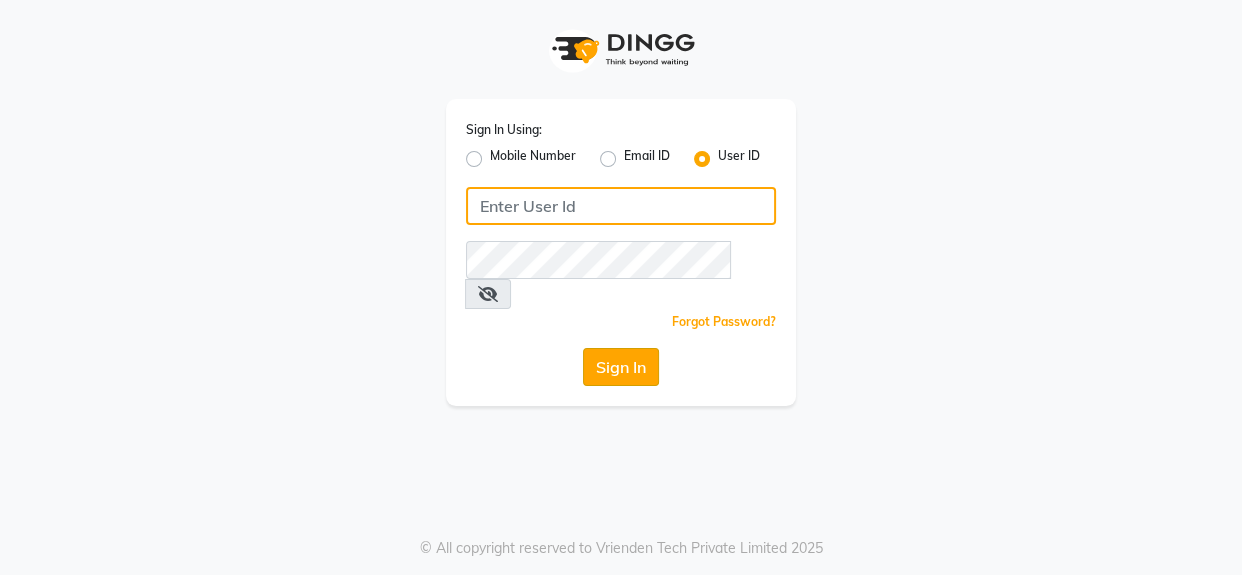 type on "1909makeover" 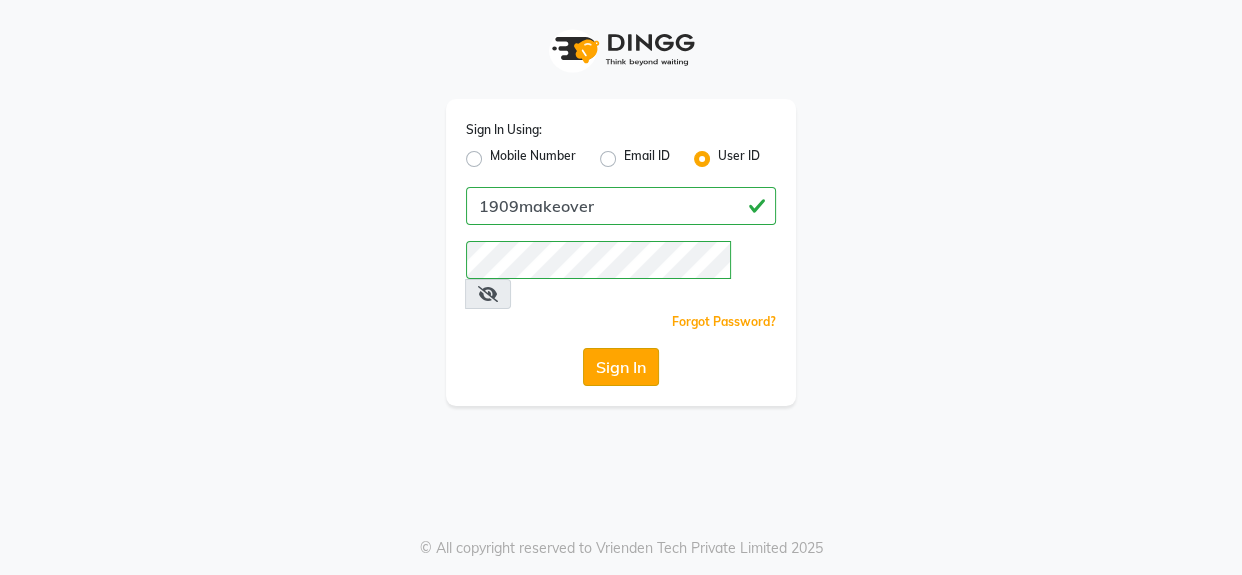 click on "Sign In" 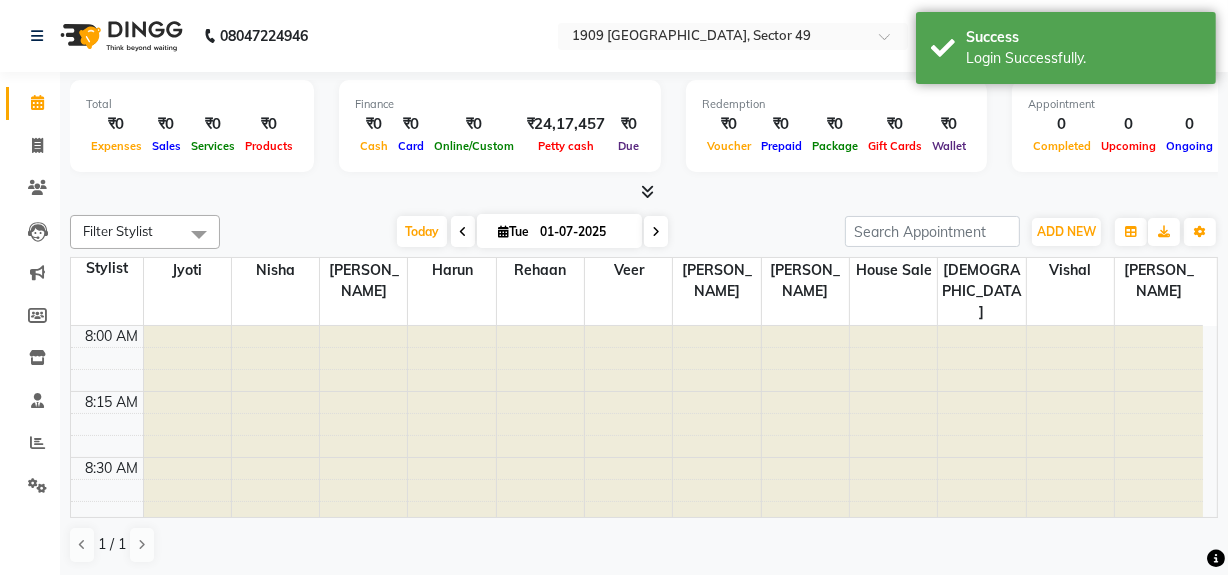 scroll, scrollTop: 0, scrollLeft: 0, axis: both 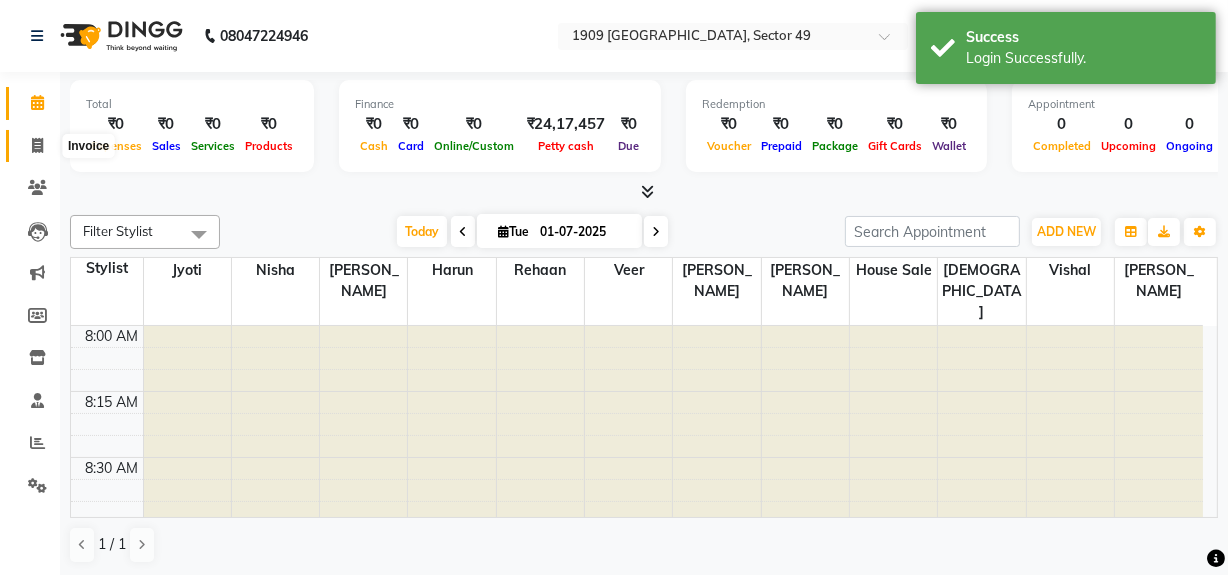 click 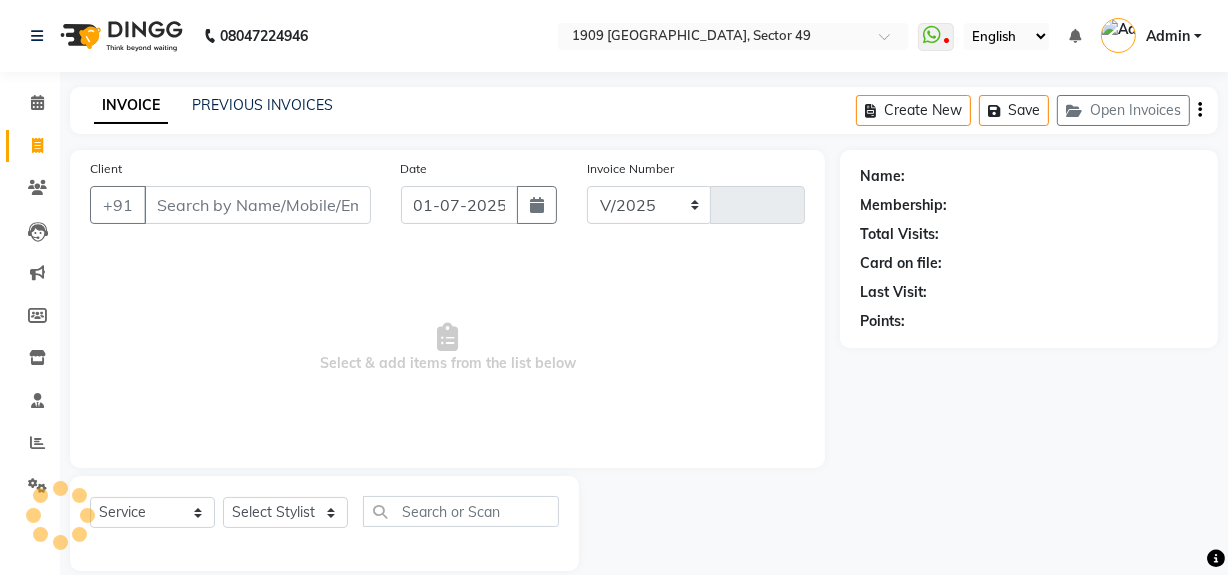 select on "6923" 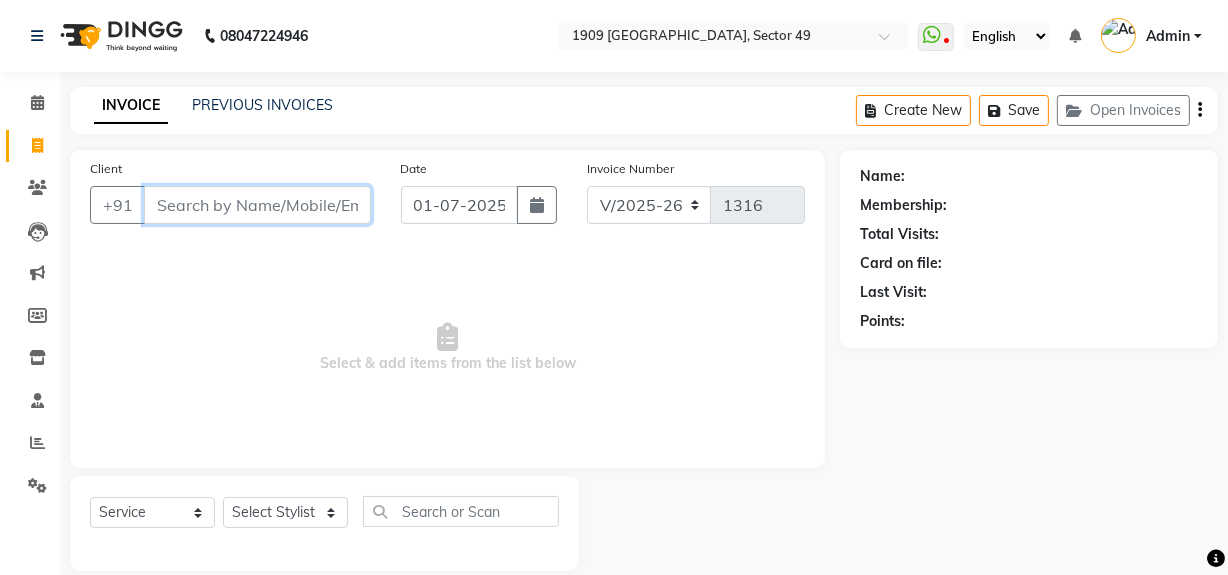 click on "Client" at bounding box center (257, 205) 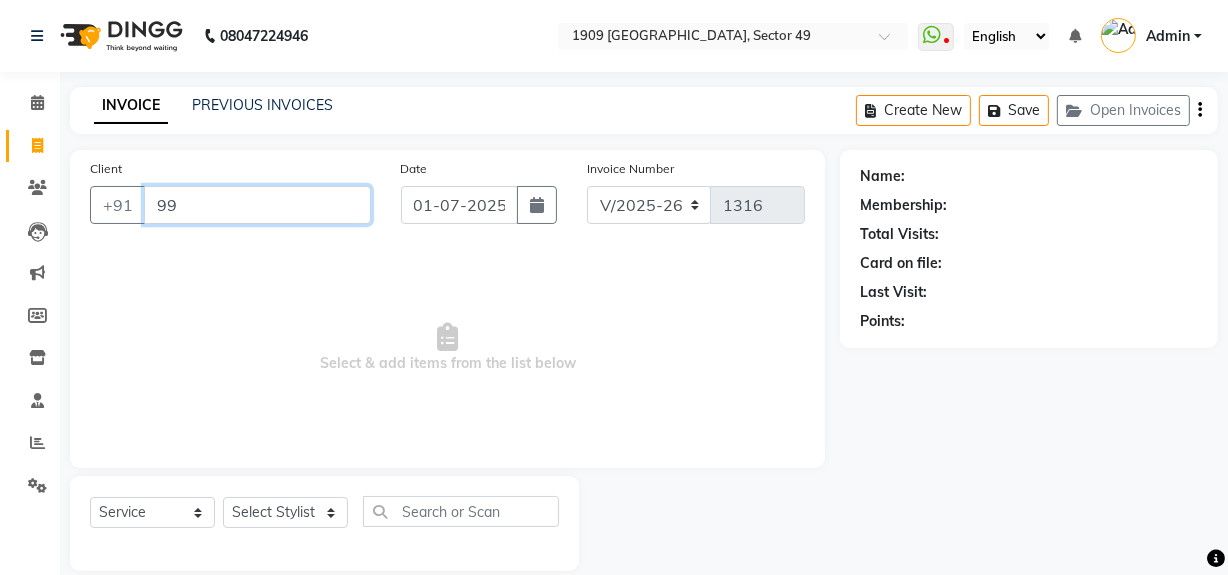 type on "9" 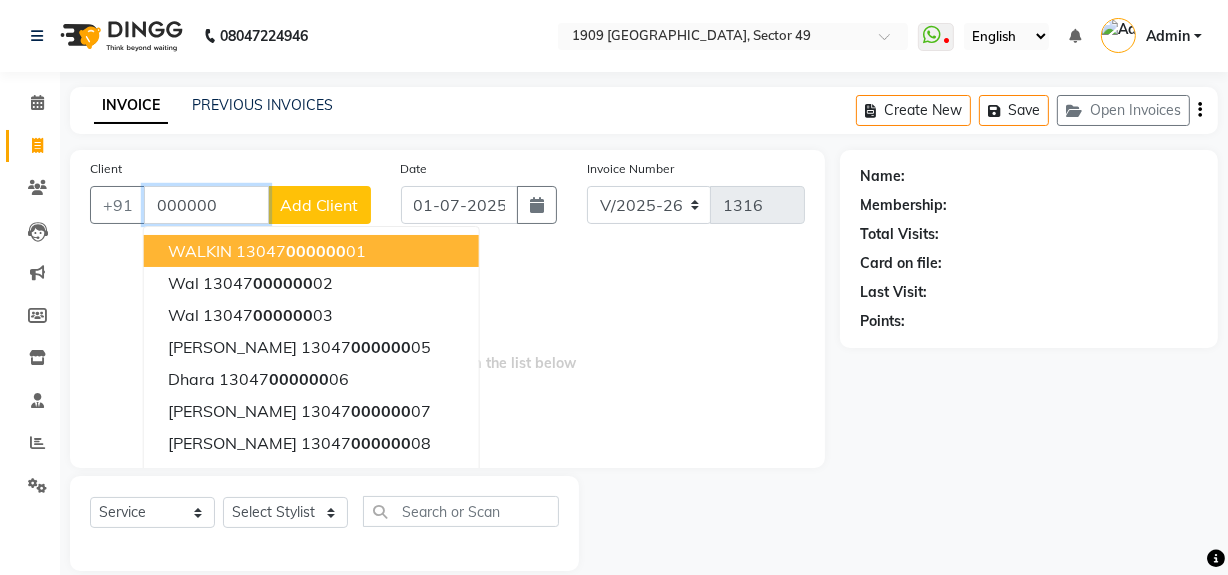 click on "WALKIN  13047 000000 01" at bounding box center [311, 251] 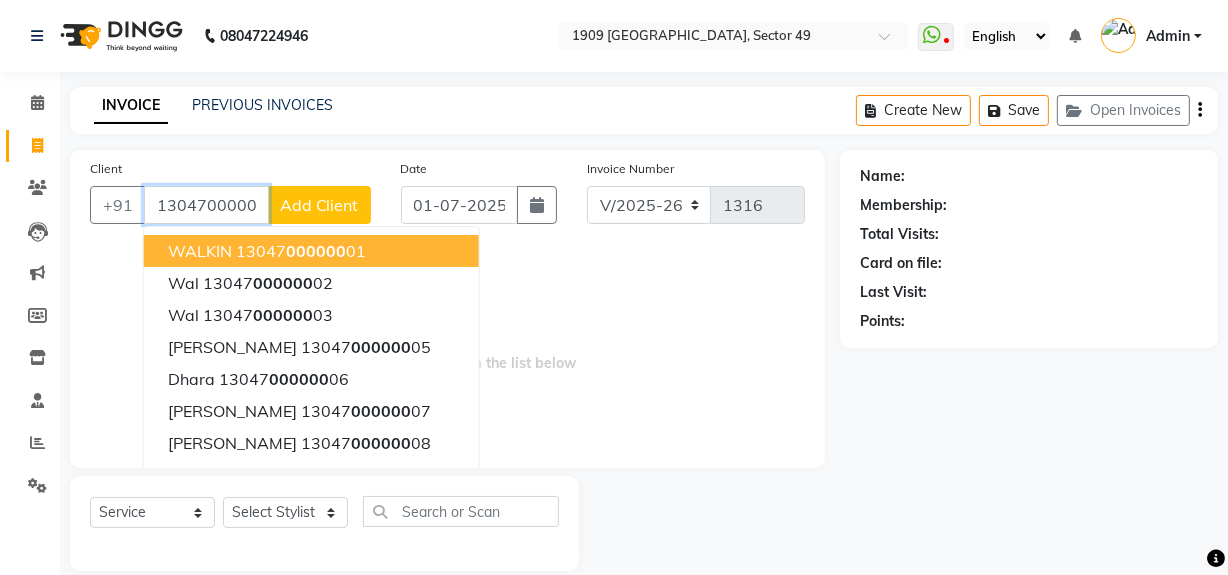 type on "1304700000001" 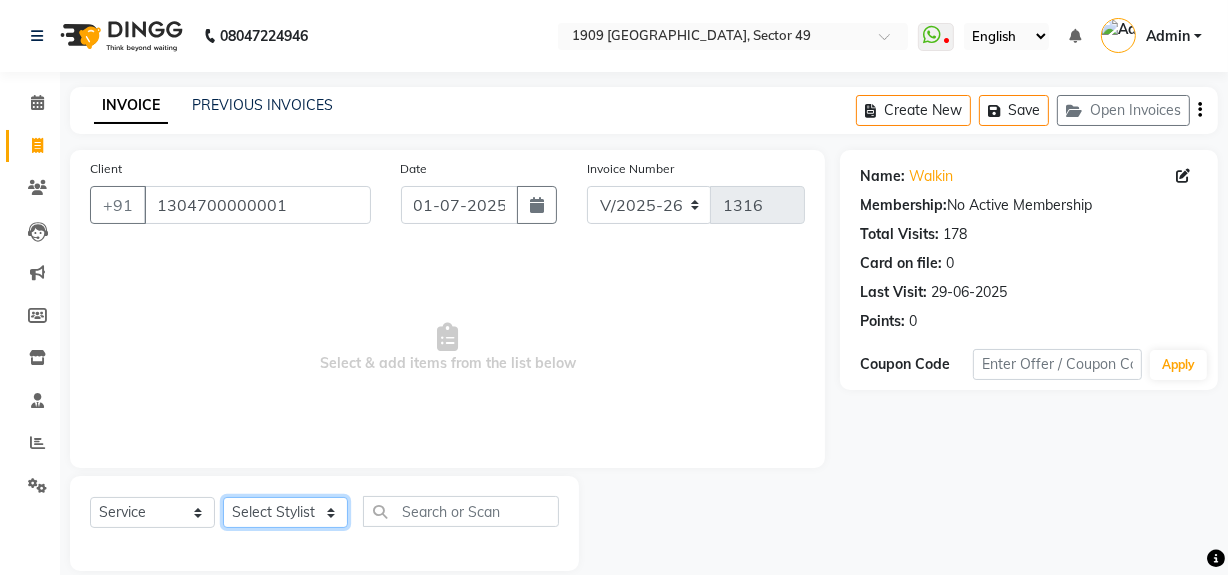 click on "Select Stylist [PERSON_NAME] [PERSON_NAME] House Sale Jyoti Nisha [PERSON_NAME] [PERSON_NAME] Veer [PERSON_NAME] Vishal" 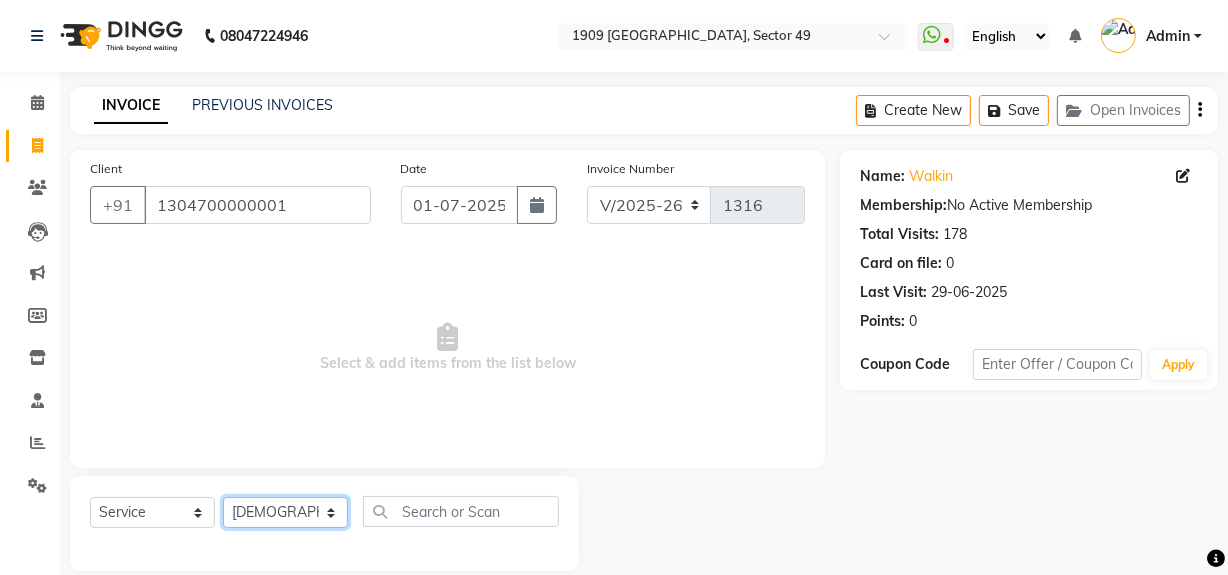 click on "Select Stylist [PERSON_NAME] [PERSON_NAME] House Sale Jyoti Nisha [PERSON_NAME] [PERSON_NAME] Veer [PERSON_NAME] Vishal" 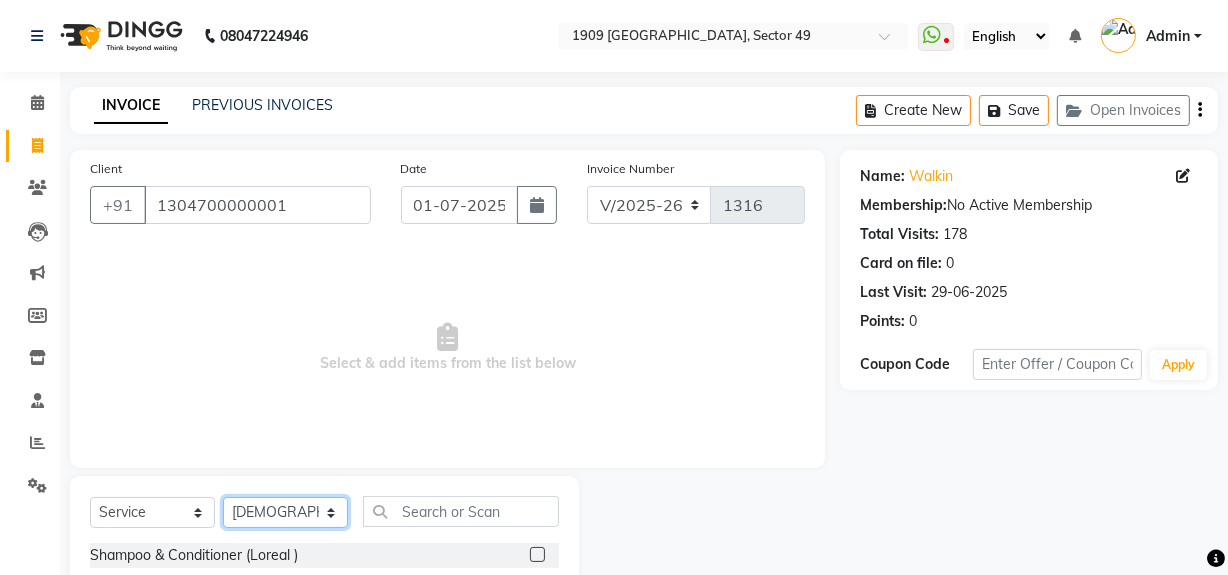 click on "Select Stylist [PERSON_NAME] [PERSON_NAME] House Sale Jyoti Nisha [PERSON_NAME] [PERSON_NAME] Veer [PERSON_NAME] Vishal" 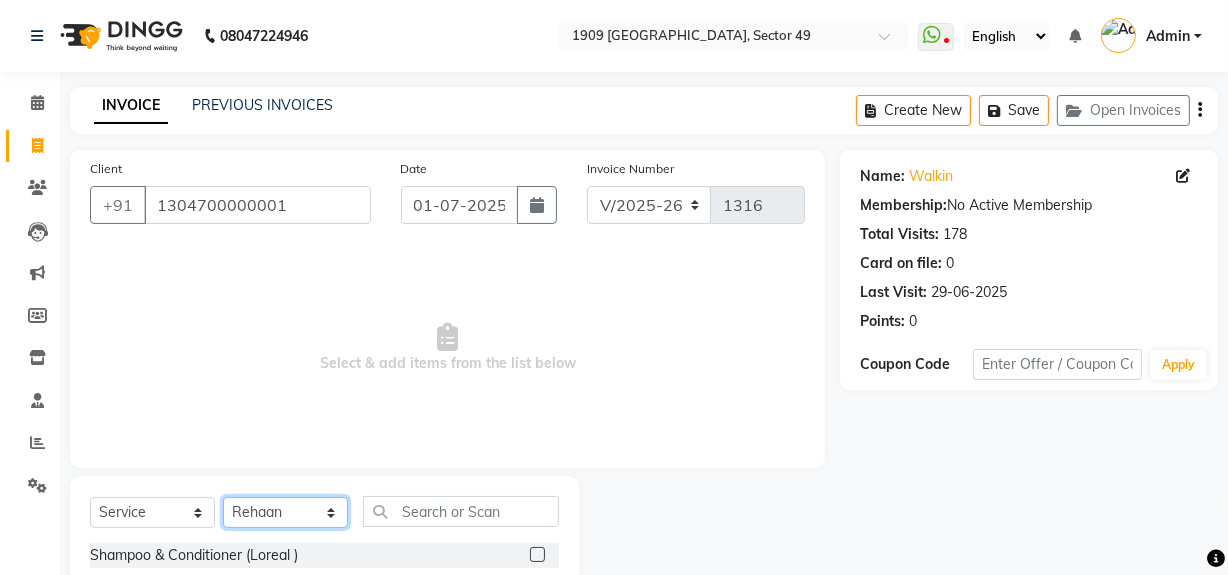 click on "Select Stylist [PERSON_NAME] [PERSON_NAME] House Sale Jyoti Nisha [PERSON_NAME] [PERSON_NAME] Veer [PERSON_NAME] Vishal" 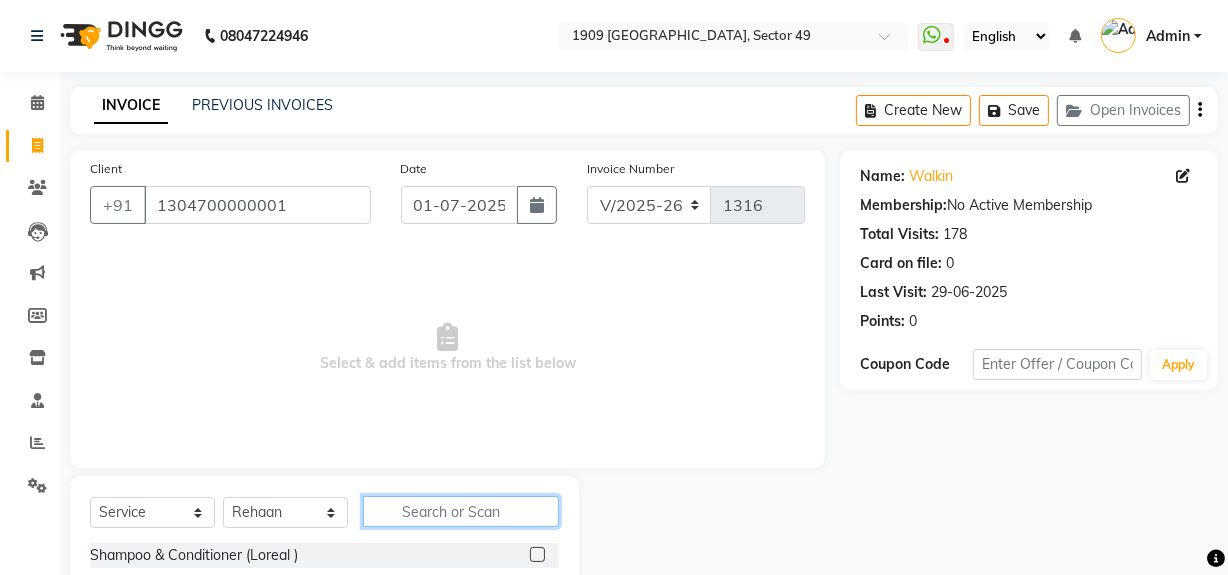 click 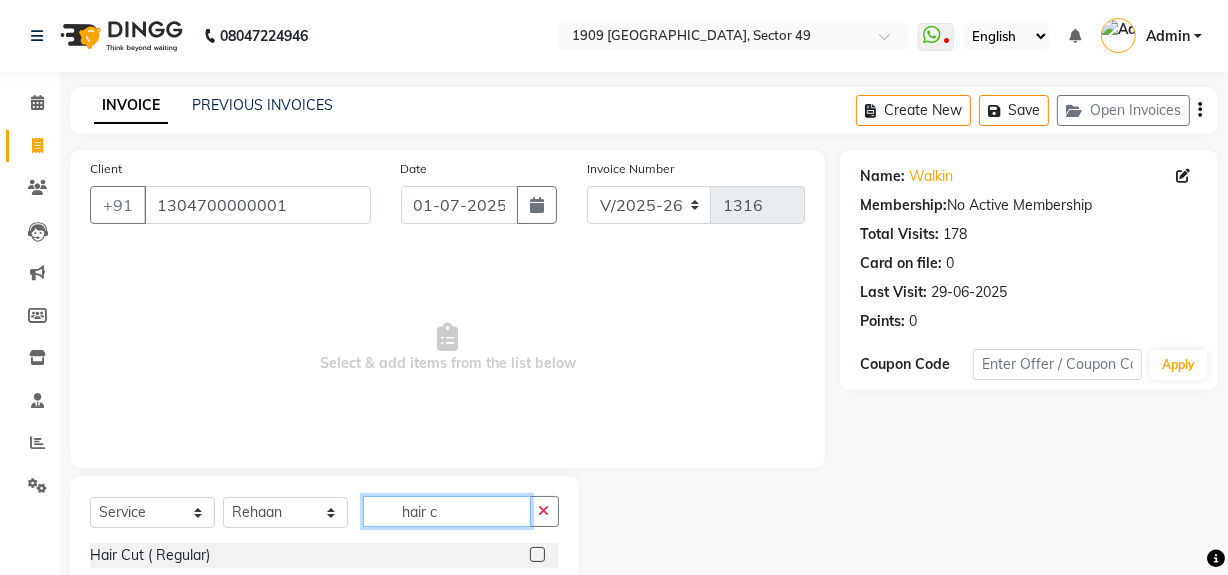 scroll, scrollTop: 200, scrollLeft: 0, axis: vertical 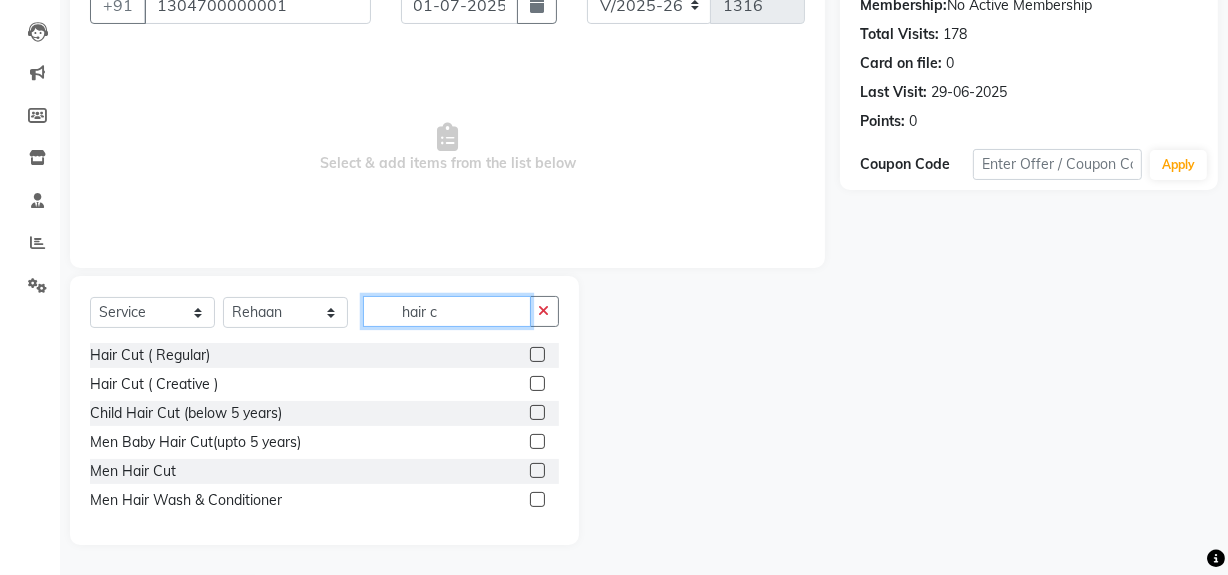type on "hair c" 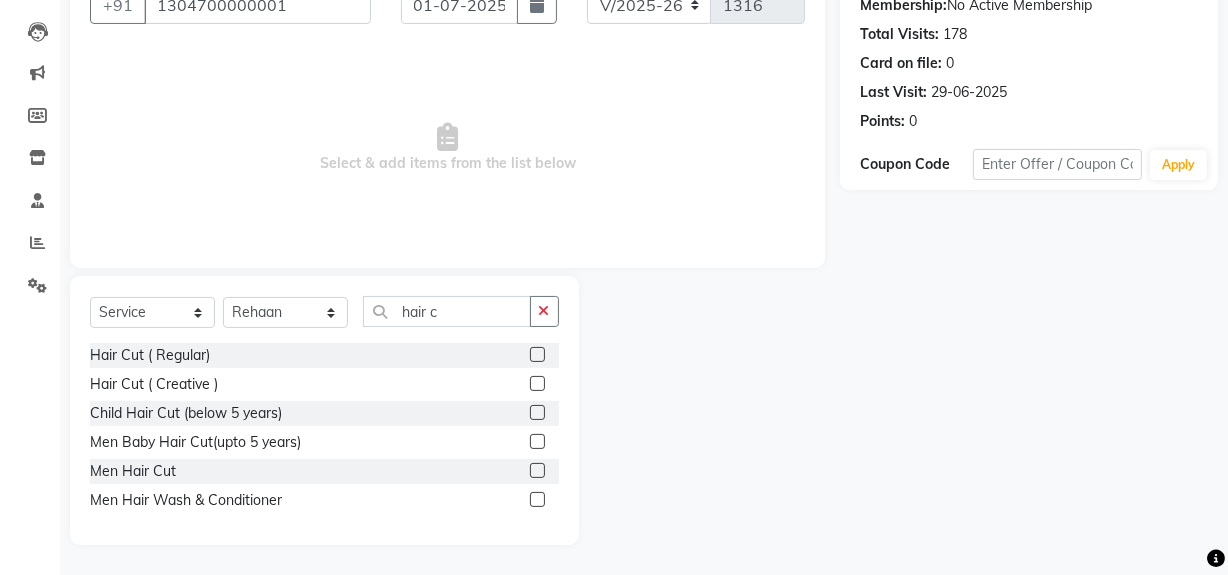 click 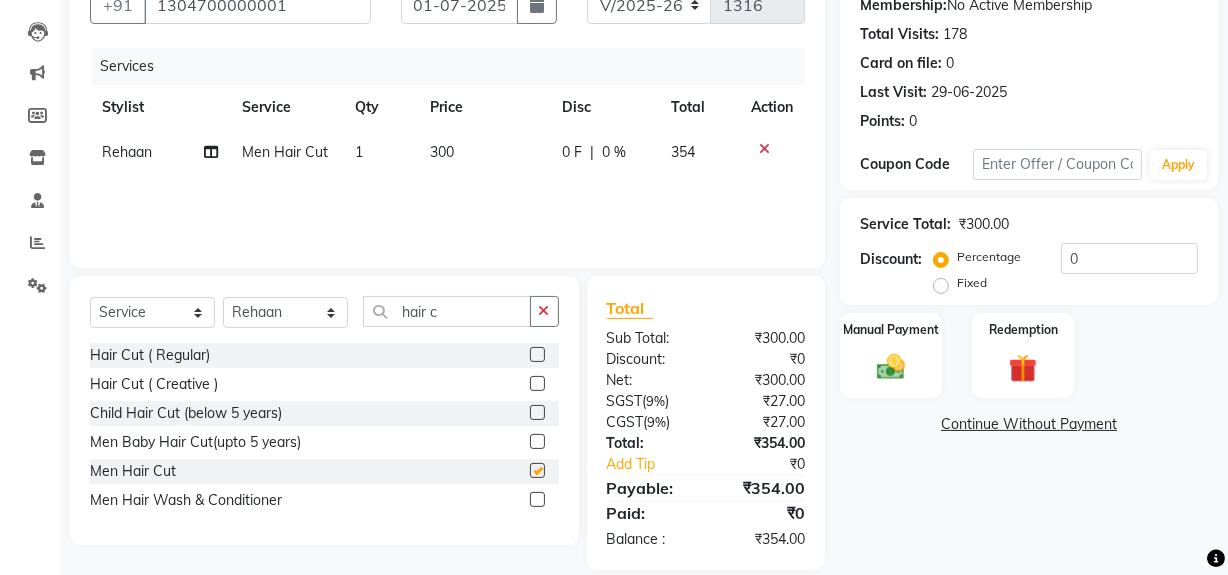 checkbox on "false" 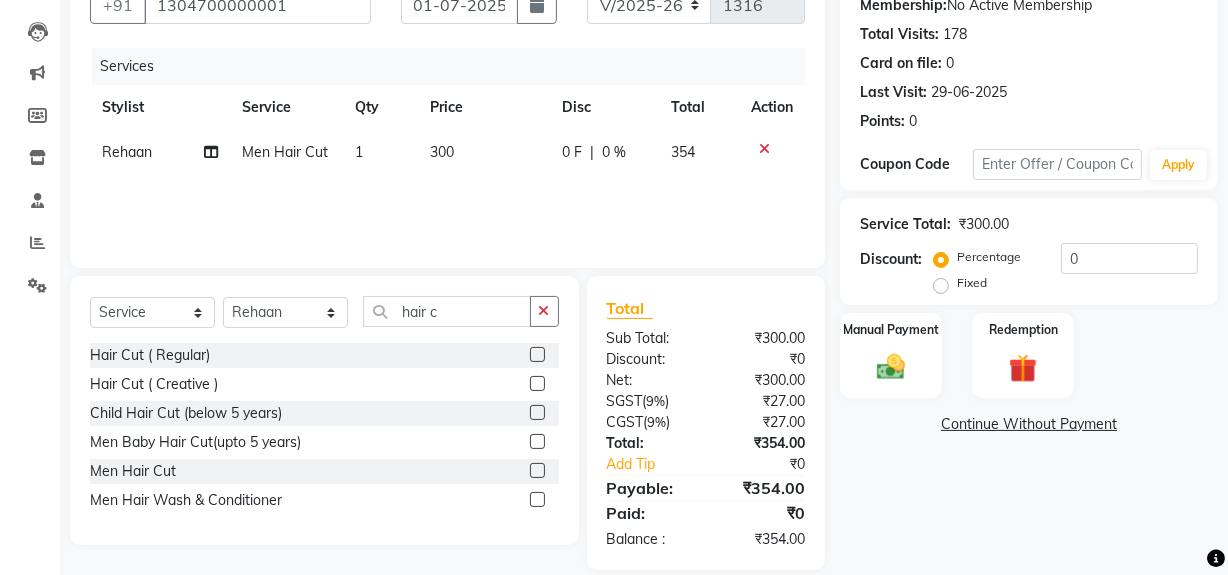 click on "300" 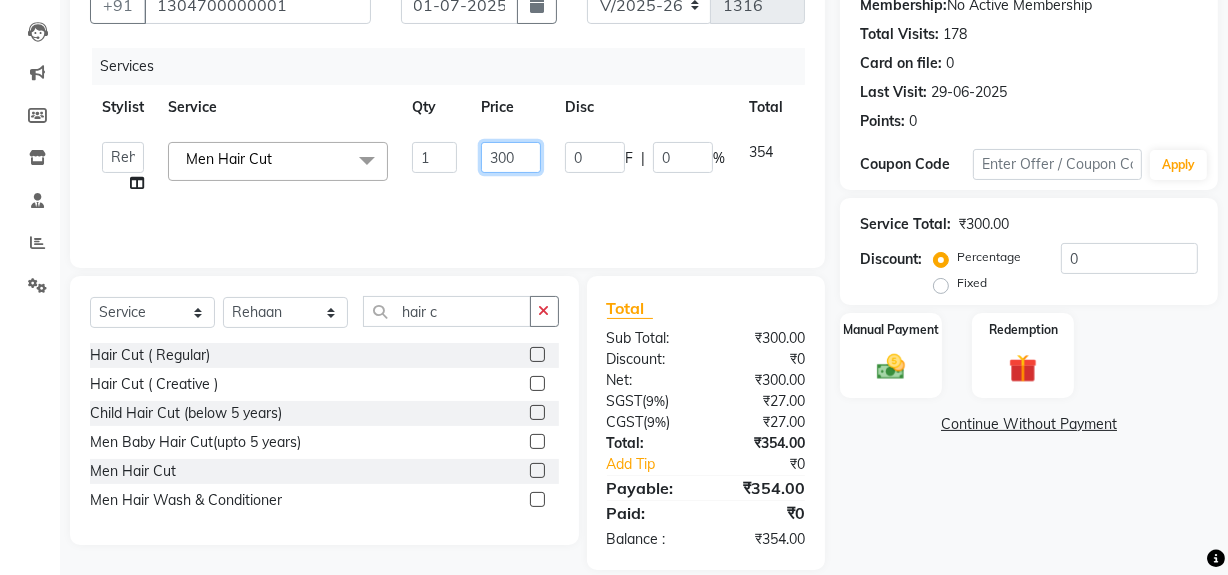 drag, startPoint x: 498, startPoint y: 150, endPoint x: 535, endPoint y: 154, distance: 37.215588 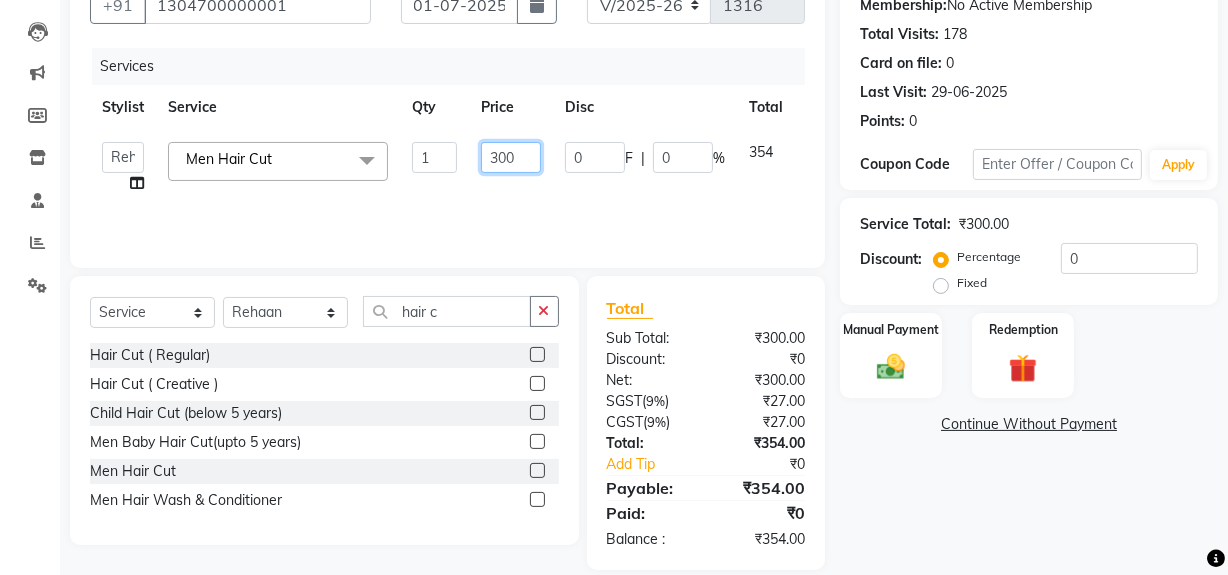 click on "300" 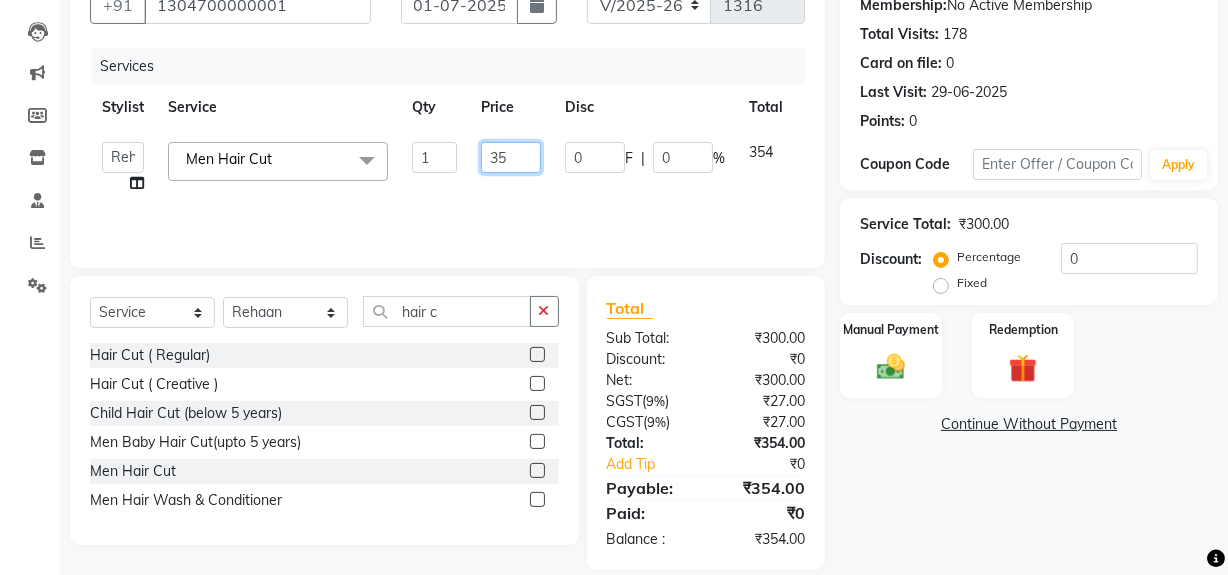 type on "354" 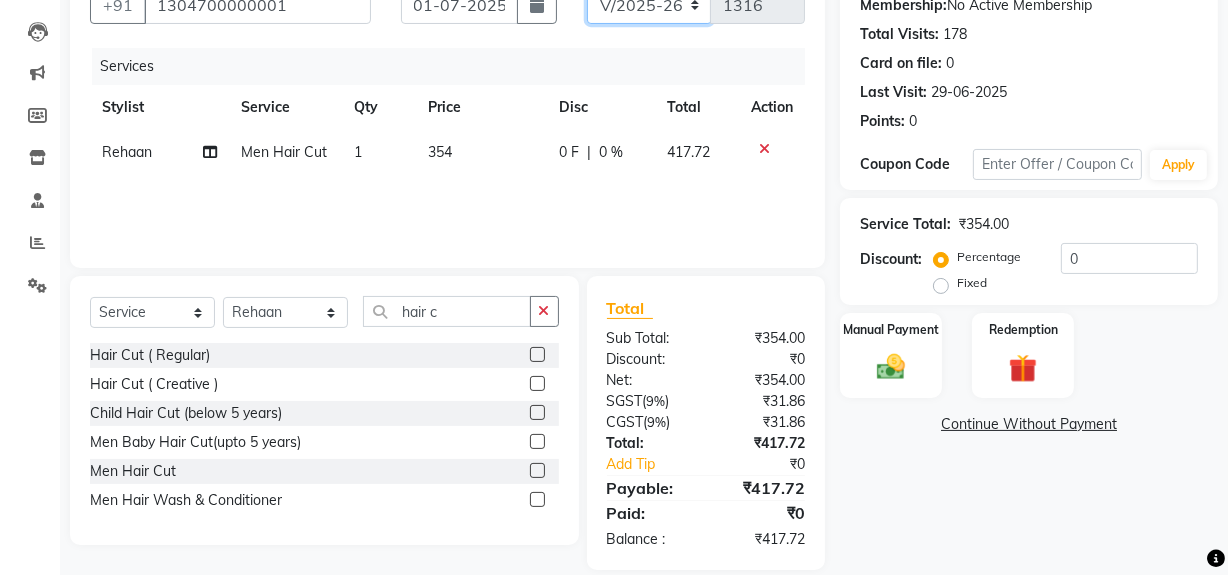 drag, startPoint x: 680, startPoint y: 4, endPoint x: 677, endPoint y: 22, distance: 18.248287 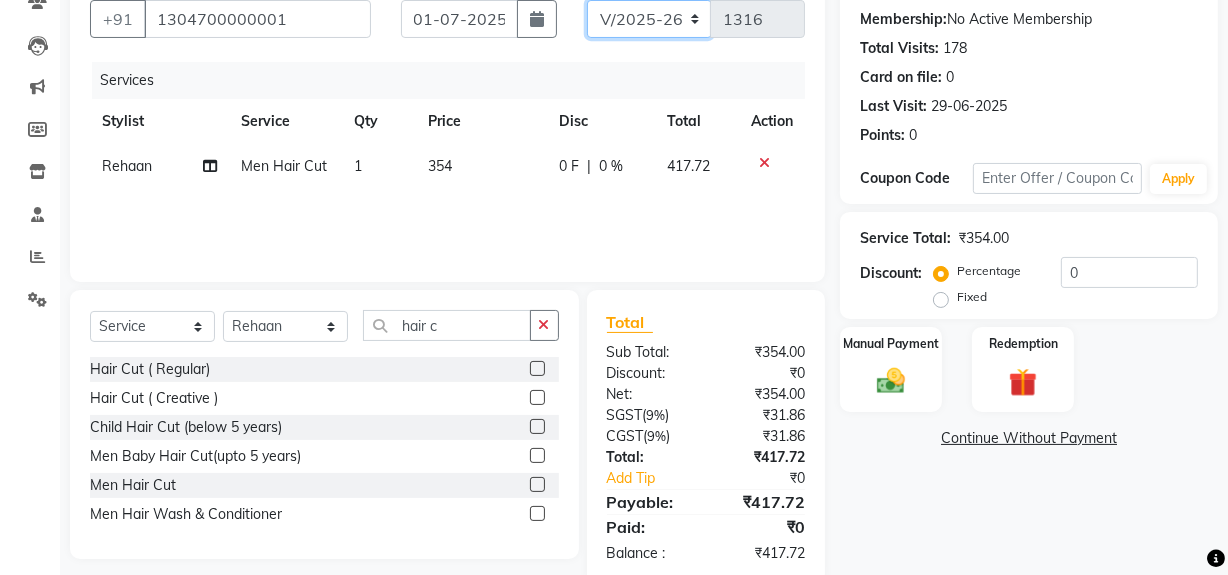 select on "6924" 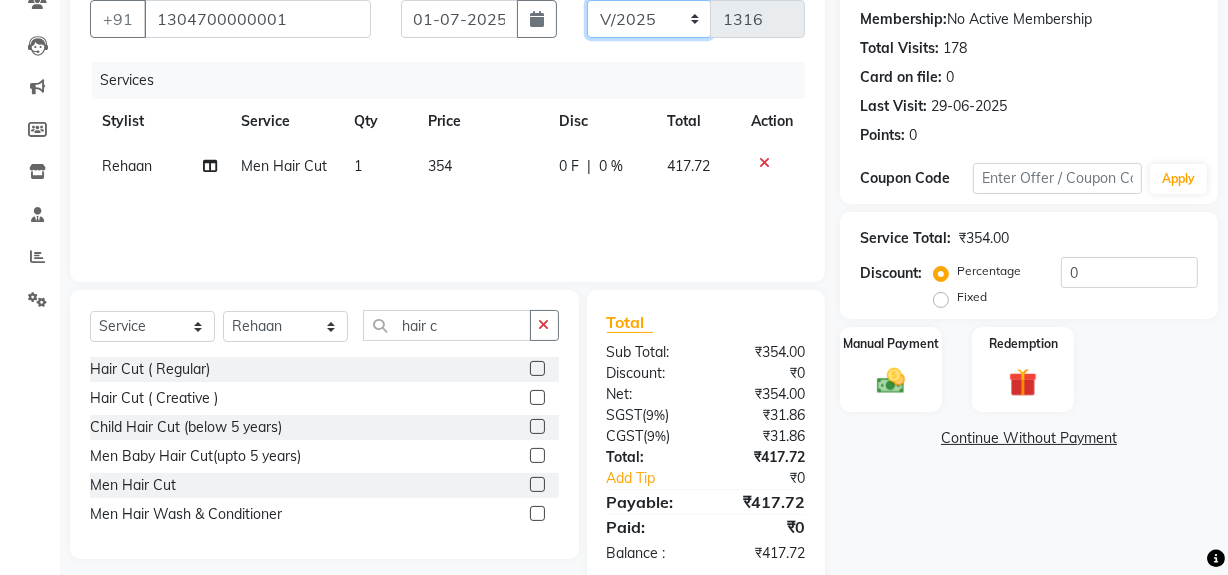 click on "V/2025 V/2025-26" 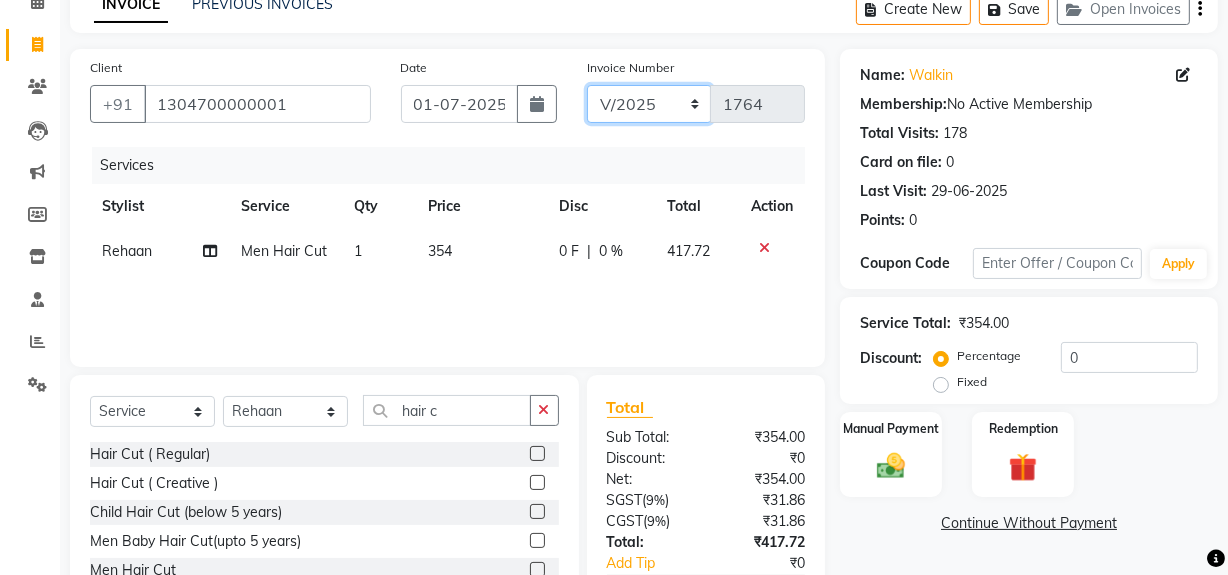 scroll, scrollTop: 2, scrollLeft: 0, axis: vertical 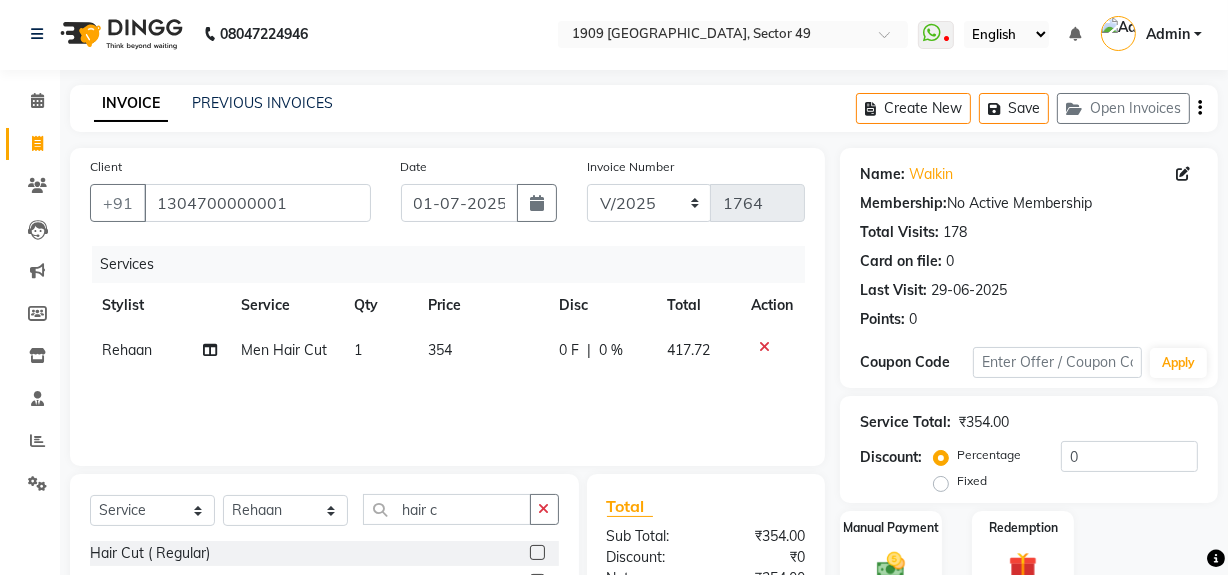 click 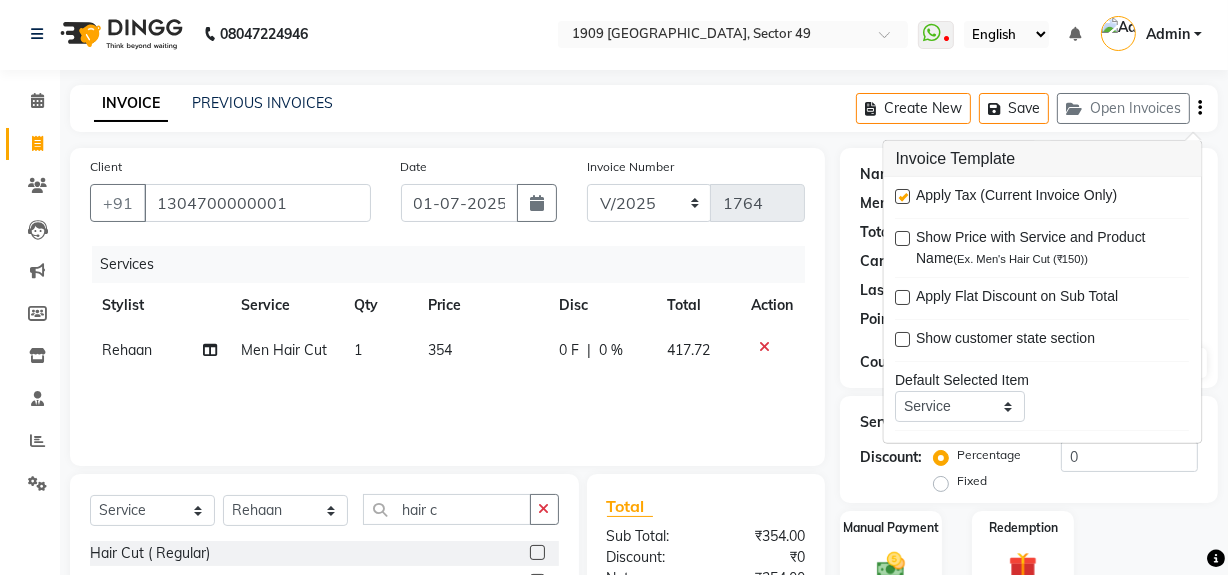 click at bounding box center [903, 196] 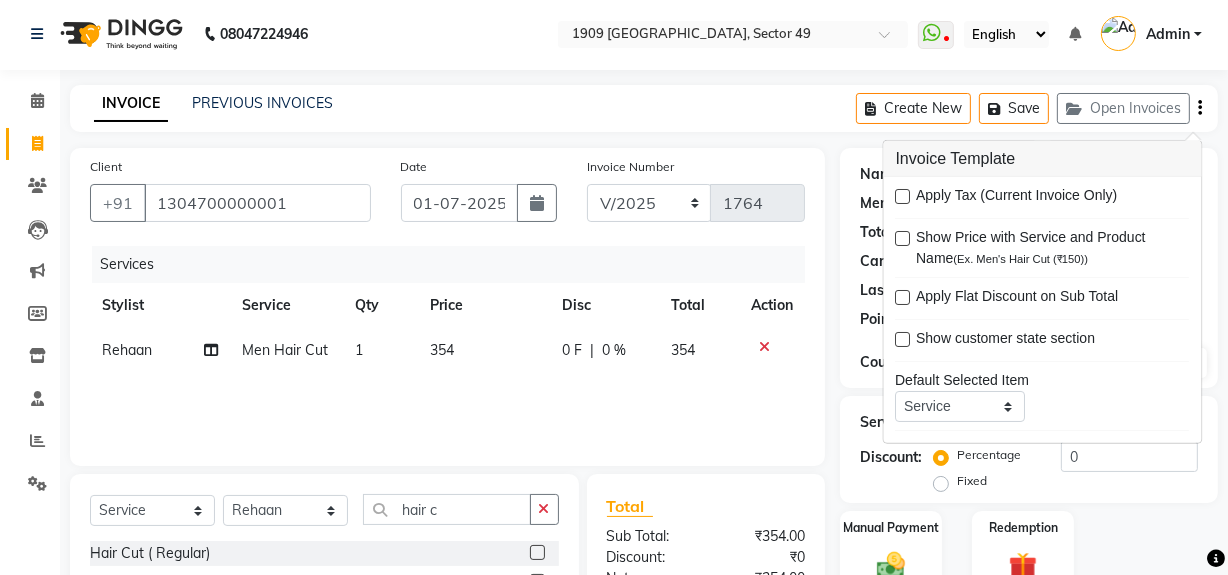 scroll, scrollTop: 200, scrollLeft: 0, axis: vertical 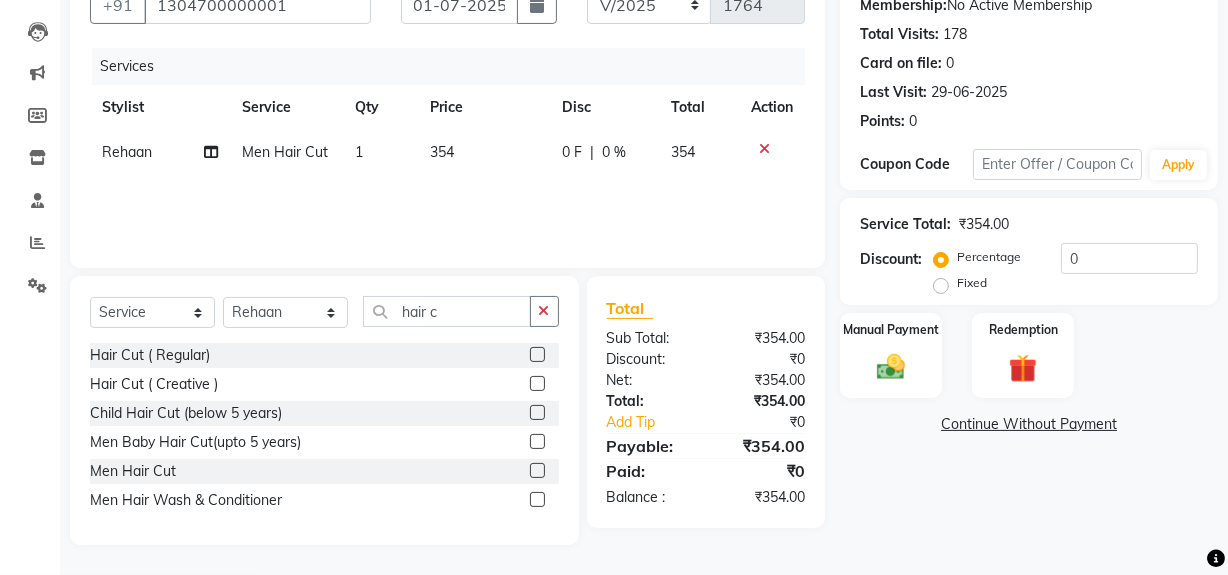 click on "Name: Walkin  Membership:  No Active Membership  Total Visits:  178 Card on file:  0 Last Visit:   [DATE] Points:   0  Coupon Code Apply Service Total:  ₹354.00  Discount:  Percentage   Fixed  0 Manual Payment Redemption  Continue Without Payment" 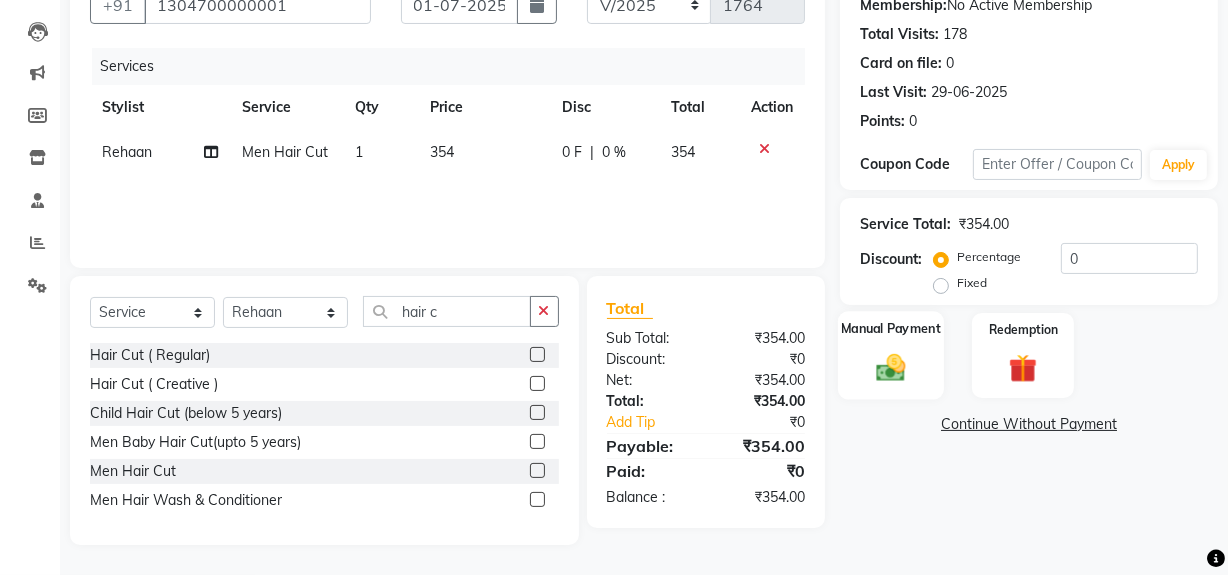 click on "Manual Payment" 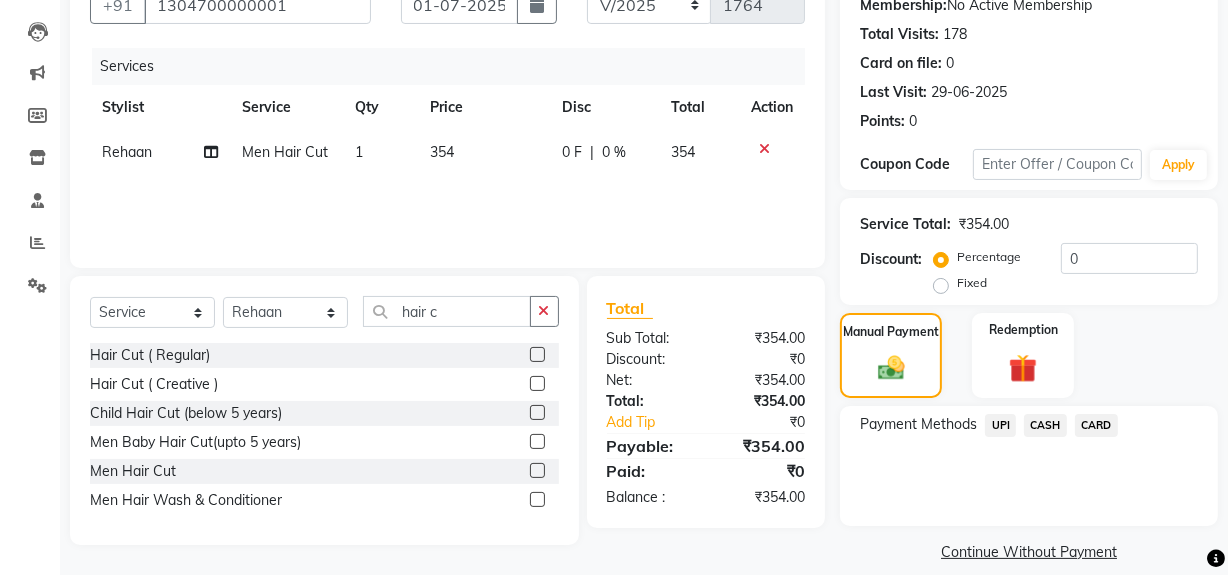 click on "UPI" 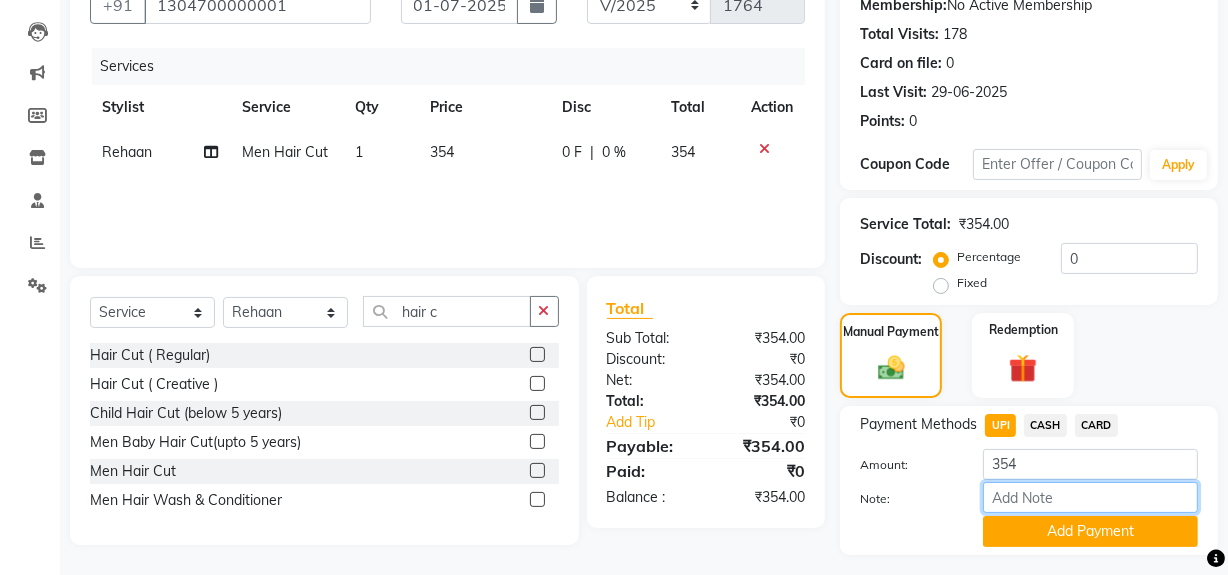 drag, startPoint x: 1024, startPoint y: 491, endPoint x: 1039, endPoint y: 489, distance: 15.132746 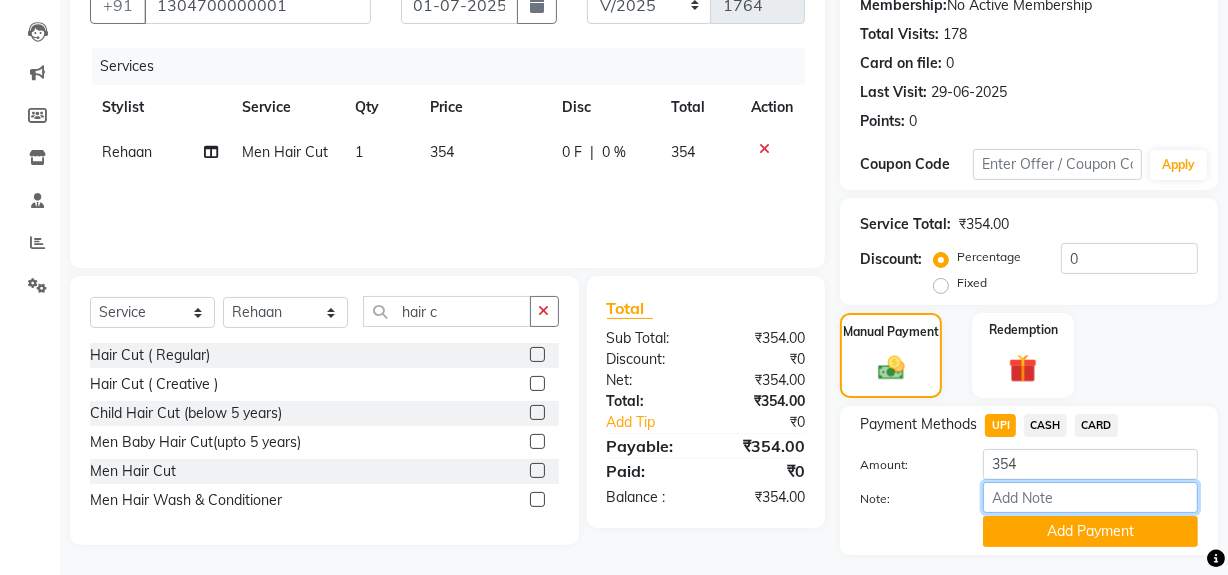 type on "[PERSON_NAME]" 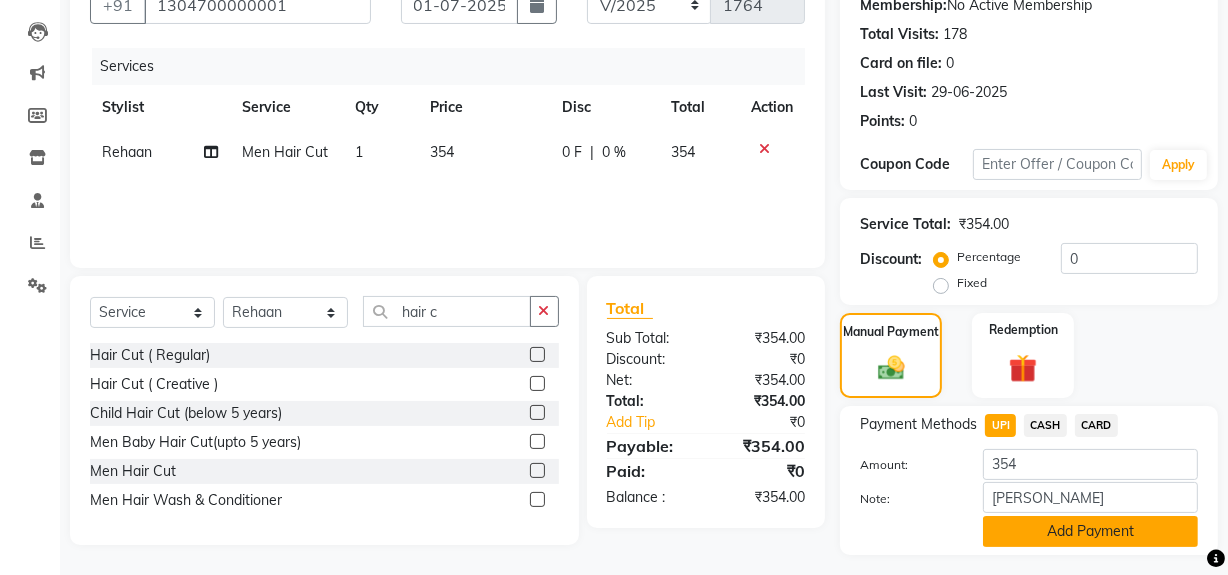 click on "Add Payment" 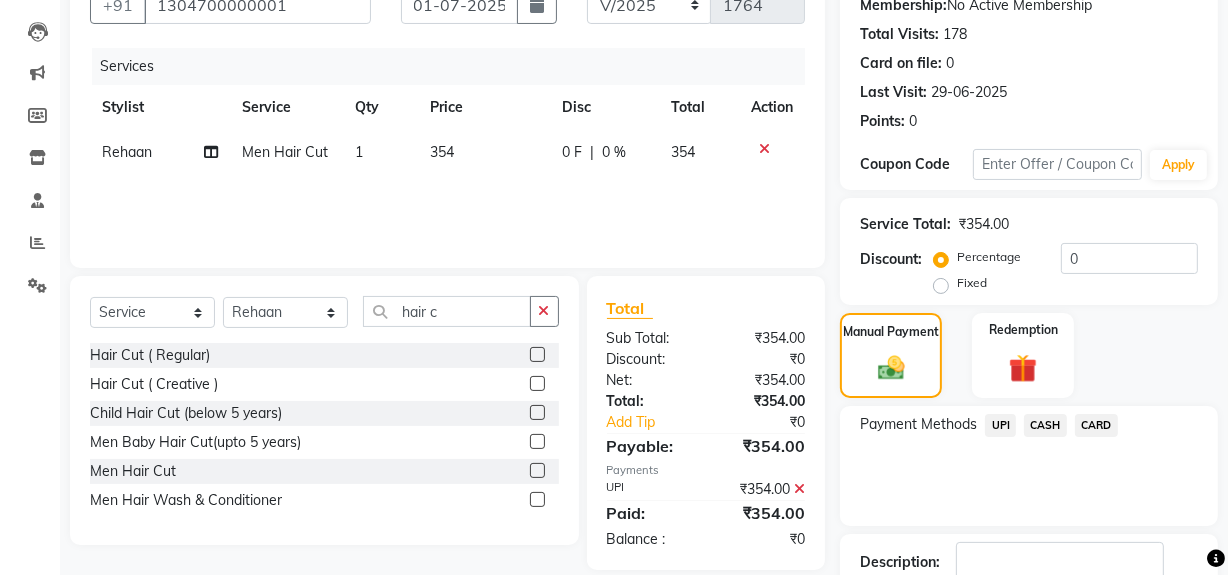 drag, startPoint x: 1214, startPoint y: 468, endPoint x: 1186, endPoint y: 610, distance: 144.73424 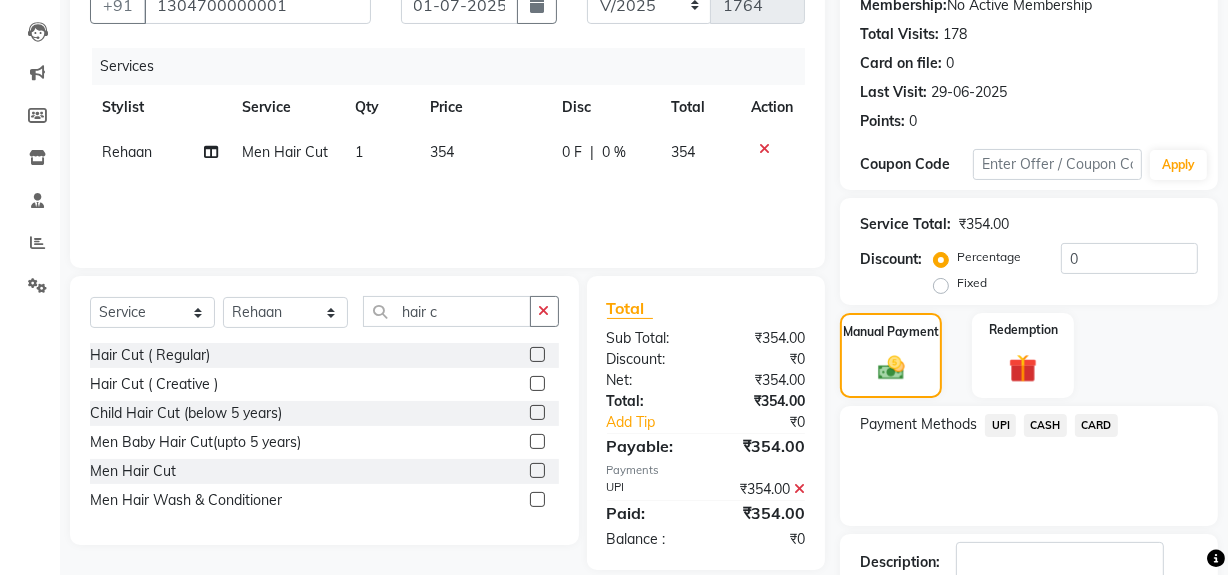 click on "08047224946 Select Location × 1909 Makeover, Sector 49  WhatsApp Status  ✕ Status:  Disconnected Most Recent Message: [DATE]     08:20 PM Recent Service Activity: [DATE]     08:50 PM  08047224946 Whatsapp Settings English ENGLISH Español العربية मराठी हिंदी ગુજરાતી தமிழ் 中文 Notifications nothing to show Admin Manage Profile Change Password Sign out  Version:3.14.0  ☀ 1909 Makeover, Sector 49  Calendar  Invoice  Clients  Leads   Marketing  Members  Inventory  Staff  Reports  Settings Completed InProgress Upcoming Dropped Tentative Check-In Confirm Bookings Generate Report Segments Page Builder INVOICE PREVIOUS INVOICES Create New   Save   Open Invoices  Client [PHONE_NUMBER] Date [DATE] Invoice Number V/2025 V/[PHONE_NUMBER] Services Stylist Service Qty Price Disc Total Action Rehaan Men Hair Cut 1 354 0 F | 0 % 354 Select  Service  Product  Membership  Package Voucher Prepaid Gift Card  Select Stylist [PERSON_NAME] [PERSON_NAME] UPI" at bounding box center [614, 87] 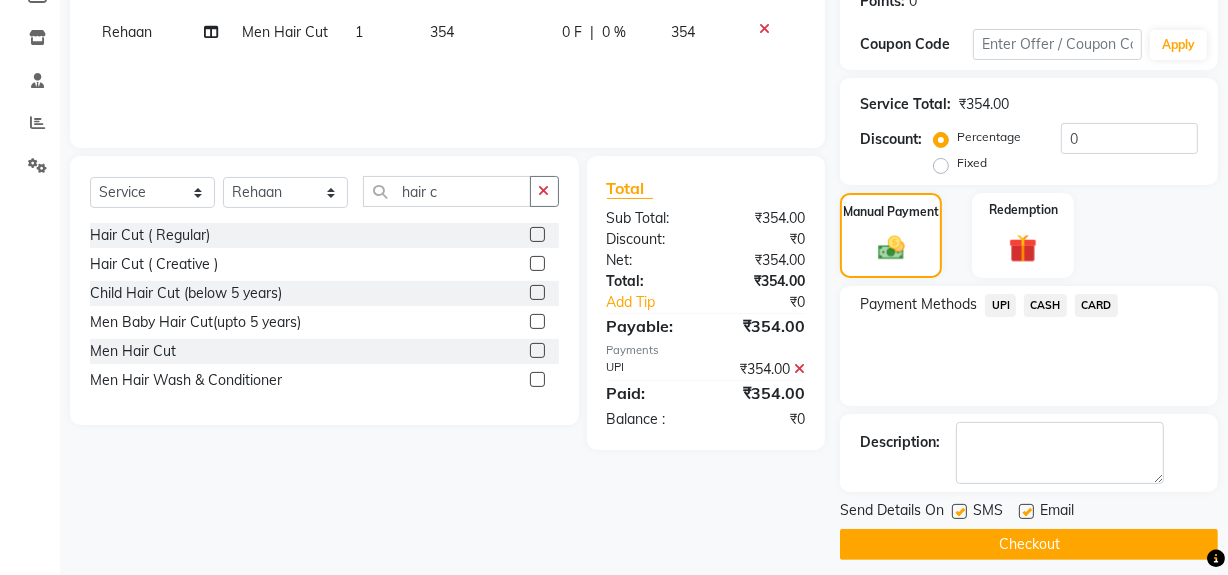 click on "Client [PHONE_NUMBER] Date [DATE] Invoice Number V/2025 V/[PHONE_NUMBER] Services Stylist Service Qty Price Disc Total Action Rehaan Men Hair Cut 1 354 0 F | 0 % 354 Select  Service  Product  Membership  Package Voucher Prepaid Gift Card  Select Stylist [PERSON_NAME] [PERSON_NAME] House Sale Jyoti Nisha [PERSON_NAME] [PERSON_NAME] Veer [PERSON_NAME] Vishal hair c Hair Cut ( Regular)  Hair Cut ( Creative )  Child Hair Cut (below 5 years)  Men Baby Hair Cut(upto 5 years)  Men Hair Cut  Men Hair Wash & Conditioner  Total Sub Total: ₹354.00 Discount: ₹0 Net: ₹354.00 Total: ₹354.00 Add Tip ₹0 Payable: ₹354.00 Payments UPI ₹354.00  Paid: ₹354.00 Balance   : ₹0" 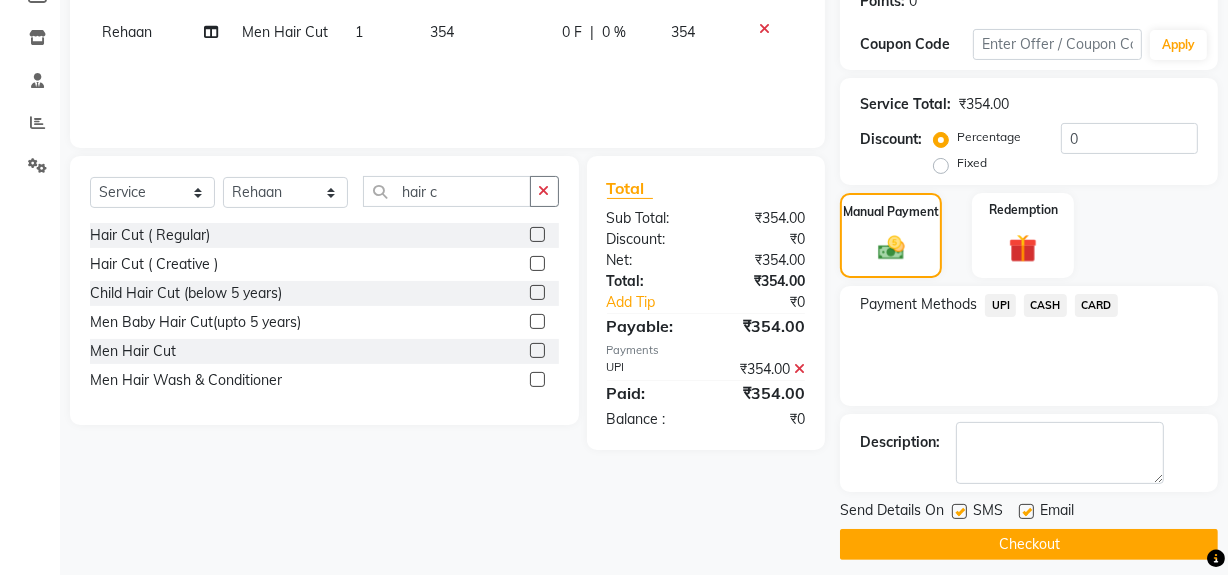 drag, startPoint x: 961, startPoint y: 502, endPoint x: 966, endPoint y: 538, distance: 36.345562 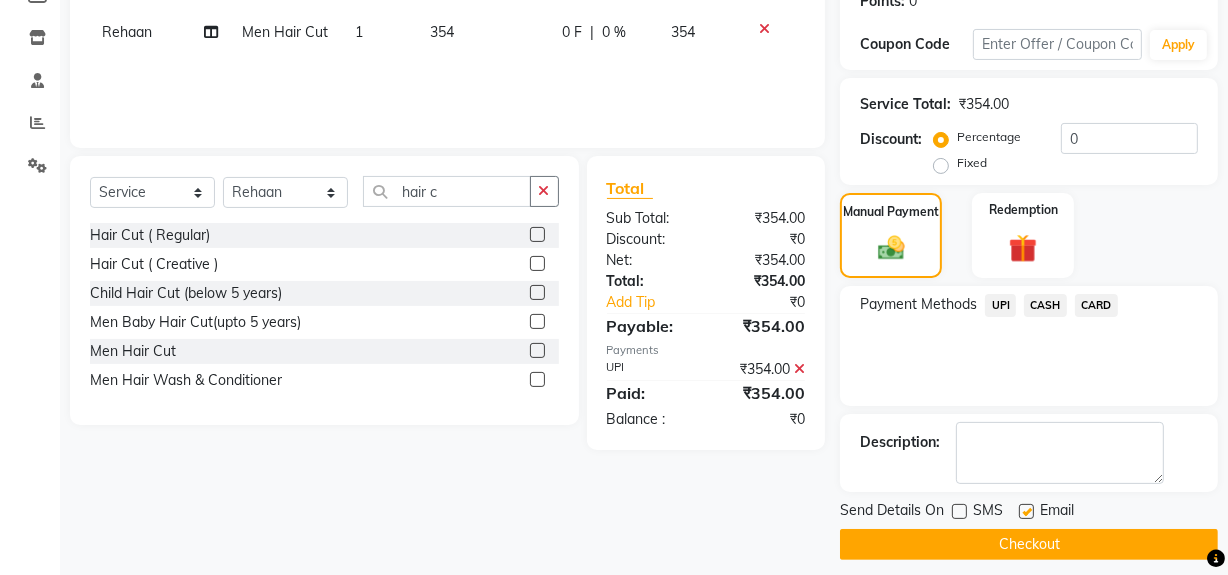 click on "Checkout" 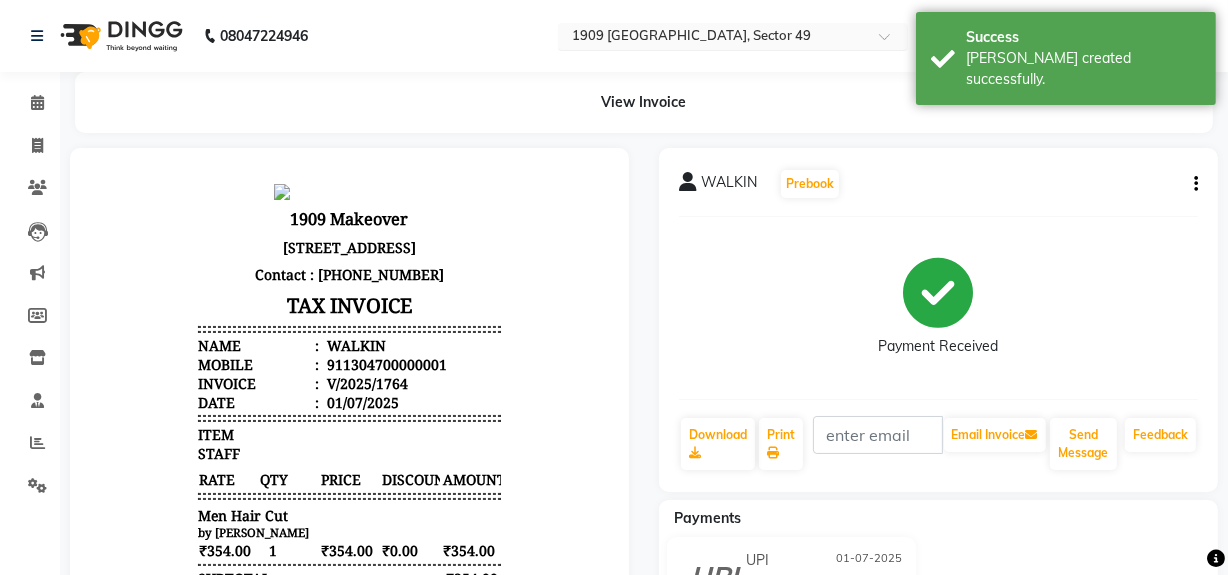 scroll, scrollTop: 0, scrollLeft: 0, axis: both 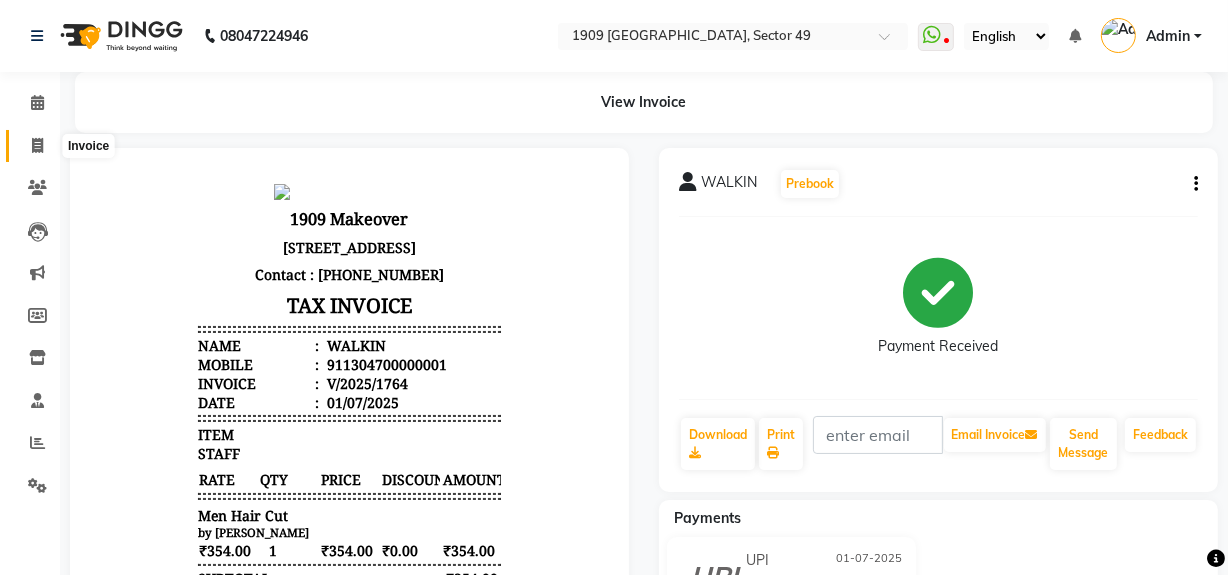 click 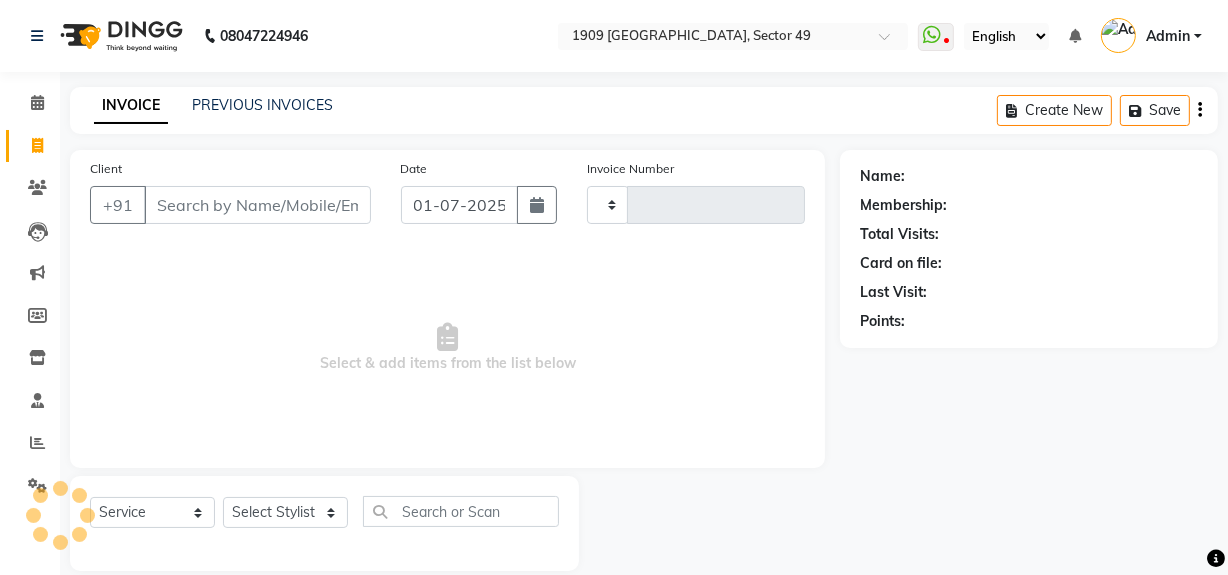 scroll, scrollTop: 26, scrollLeft: 0, axis: vertical 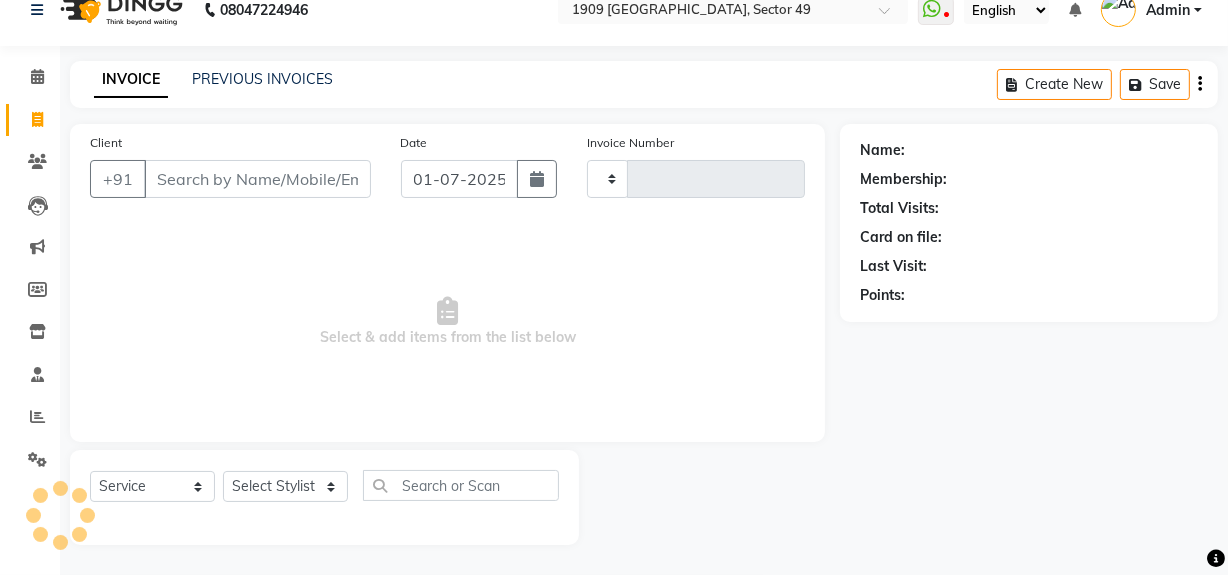 type on "1316" 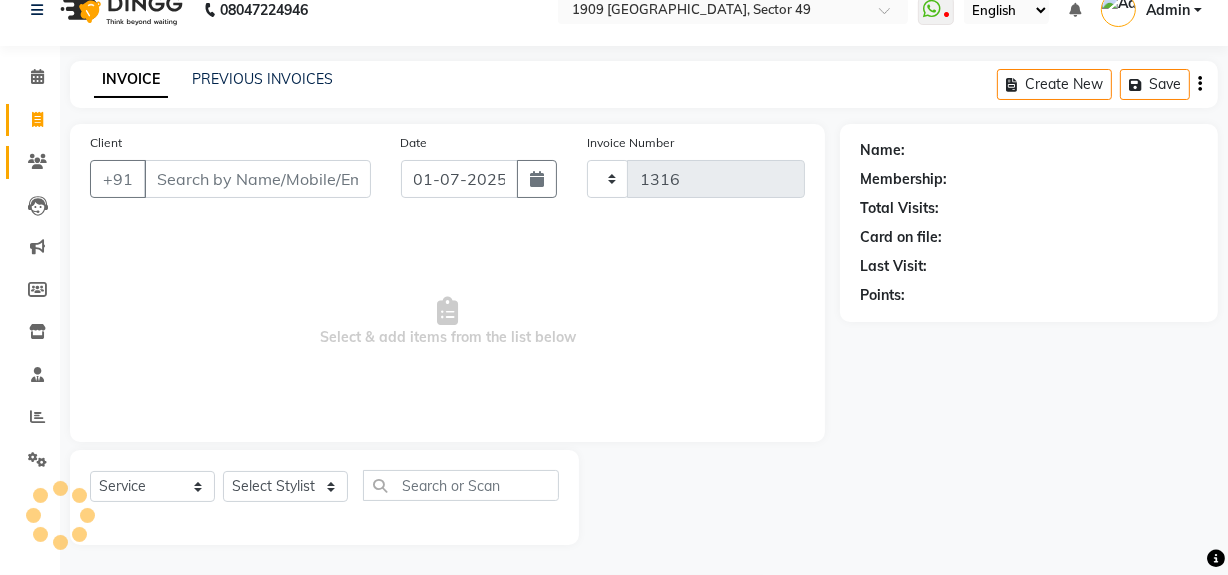 select on "6923" 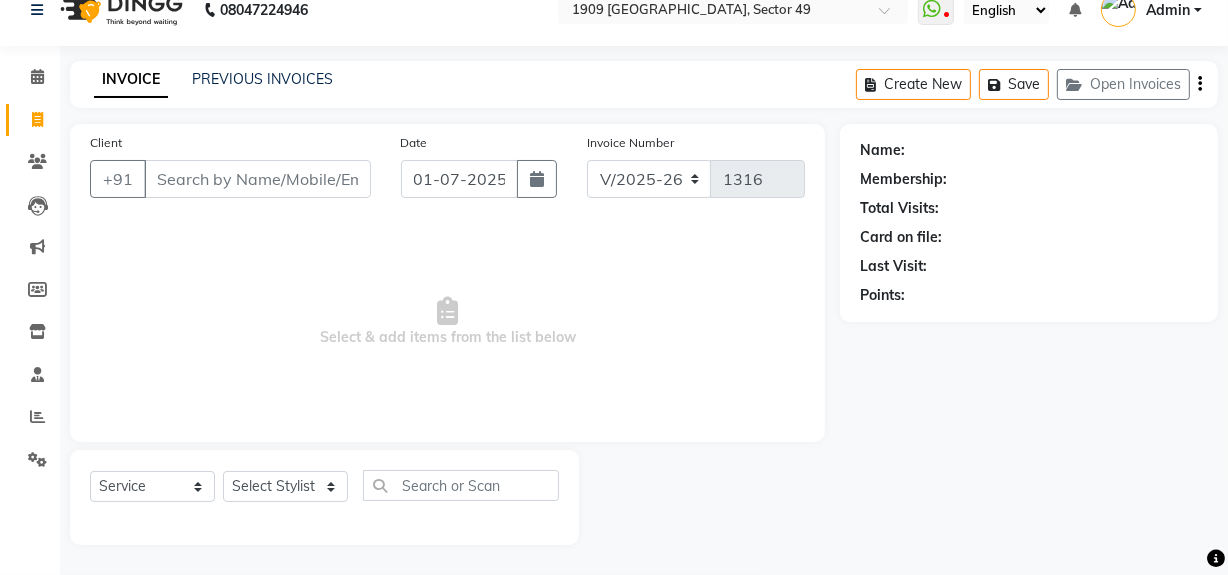 click on "Client" at bounding box center [257, 179] 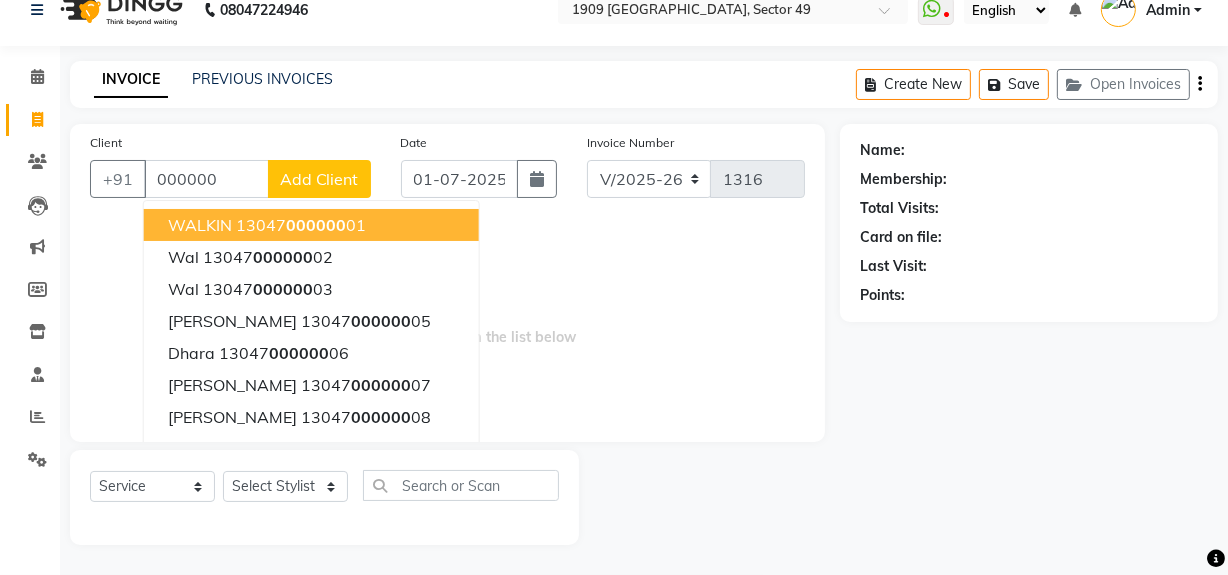 drag, startPoint x: 313, startPoint y: 218, endPoint x: 350, endPoint y: 389, distance: 174.95714 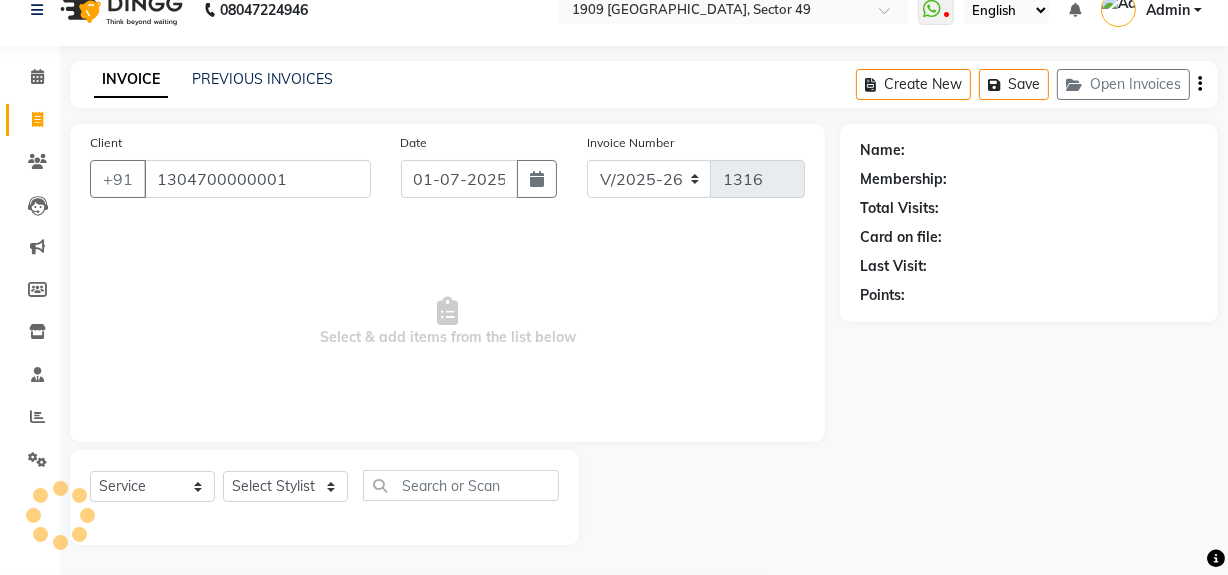 type on "1304700000001" 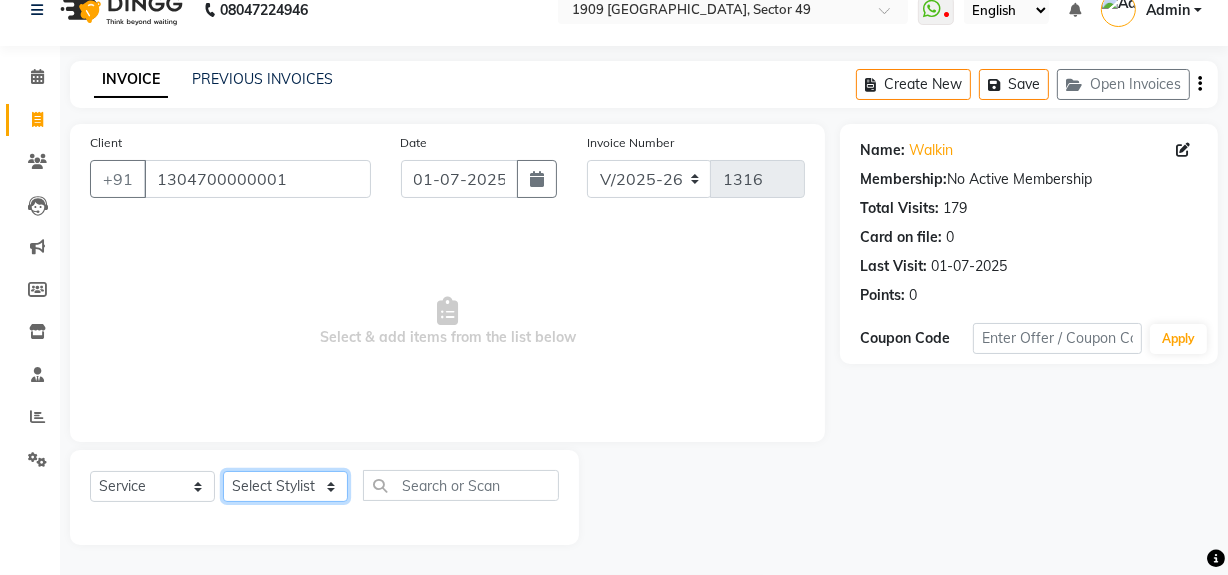 click on "Select Stylist [PERSON_NAME] [PERSON_NAME] House Sale Jyoti Nisha [PERSON_NAME] [PERSON_NAME] Veer [PERSON_NAME] Vishal" 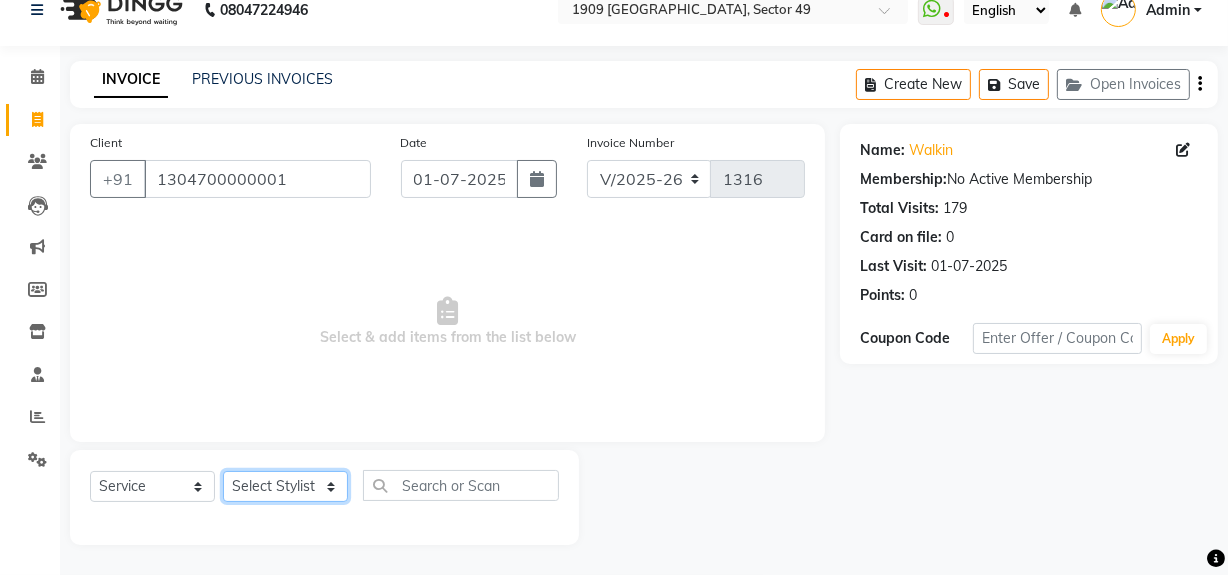 select on "57113" 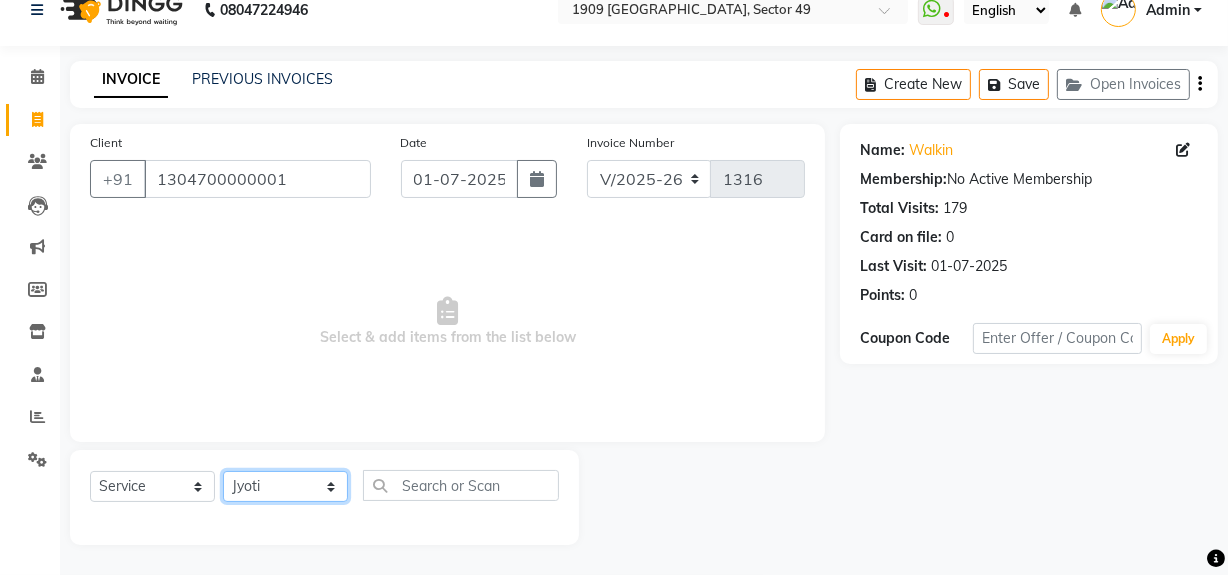 click on "Select Stylist [PERSON_NAME] [PERSON_NAME] House Sale Jyoti Nisha [PERSON_NAME] [PERSON_NAME] Veer [PERSON_NAME] Vishal" 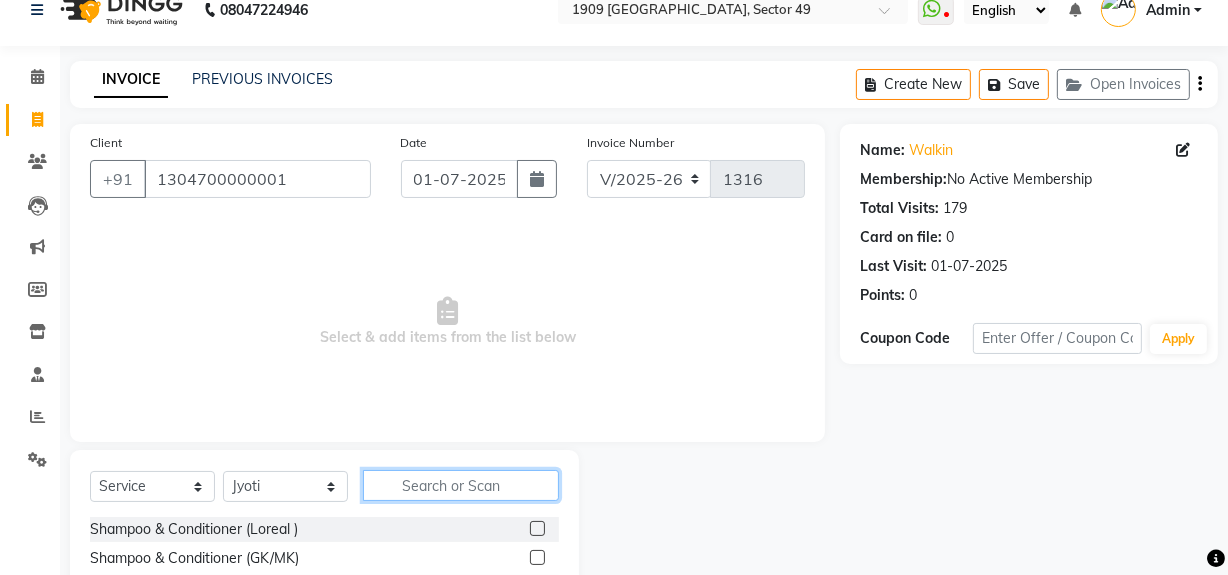 click 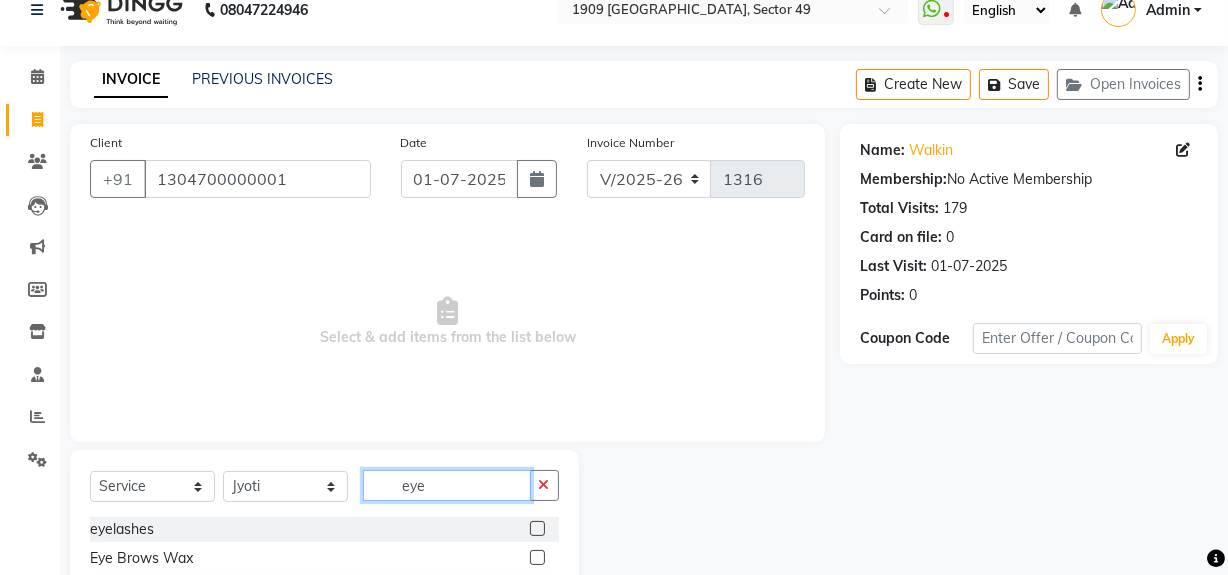 scroll, scrollTop: 141, scrollLeft: 0, axis: vertical 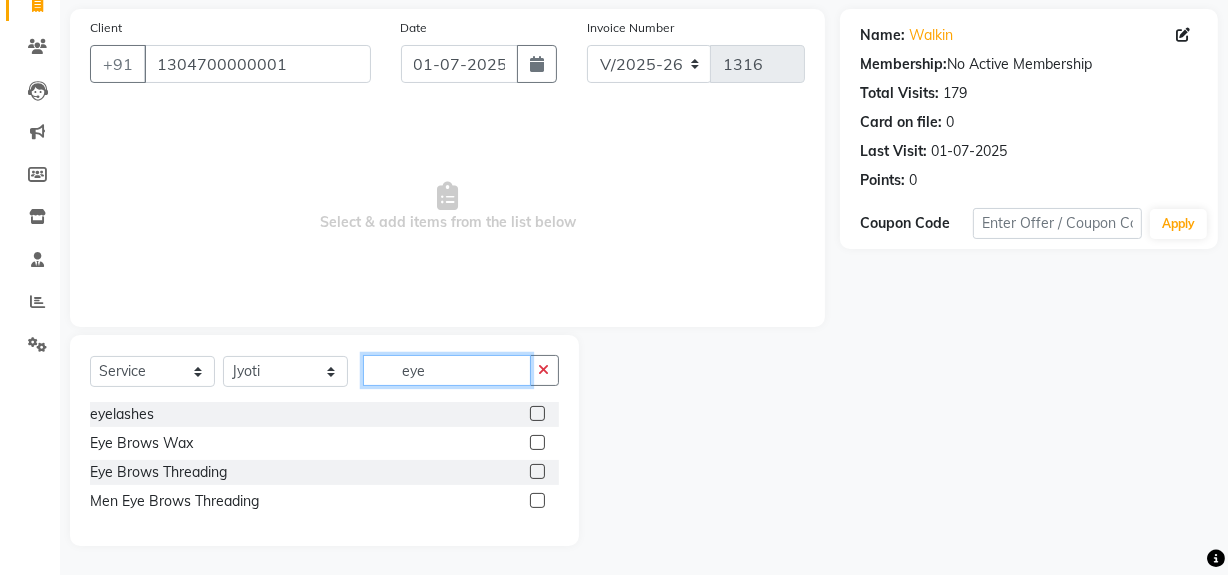 type on "eye" 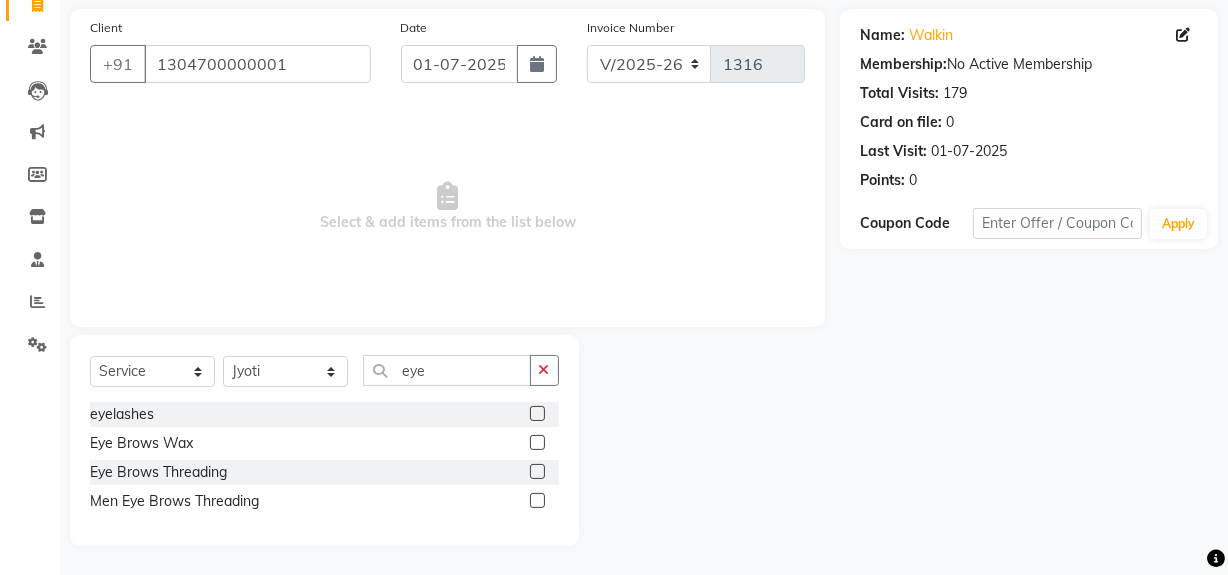 click 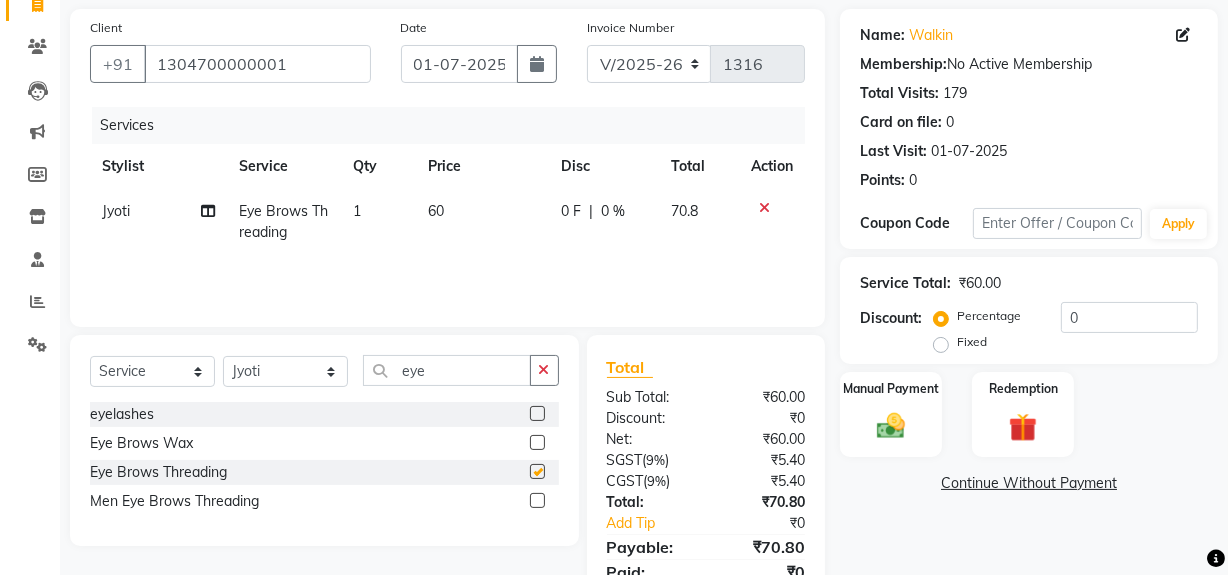 checkbox on "false" 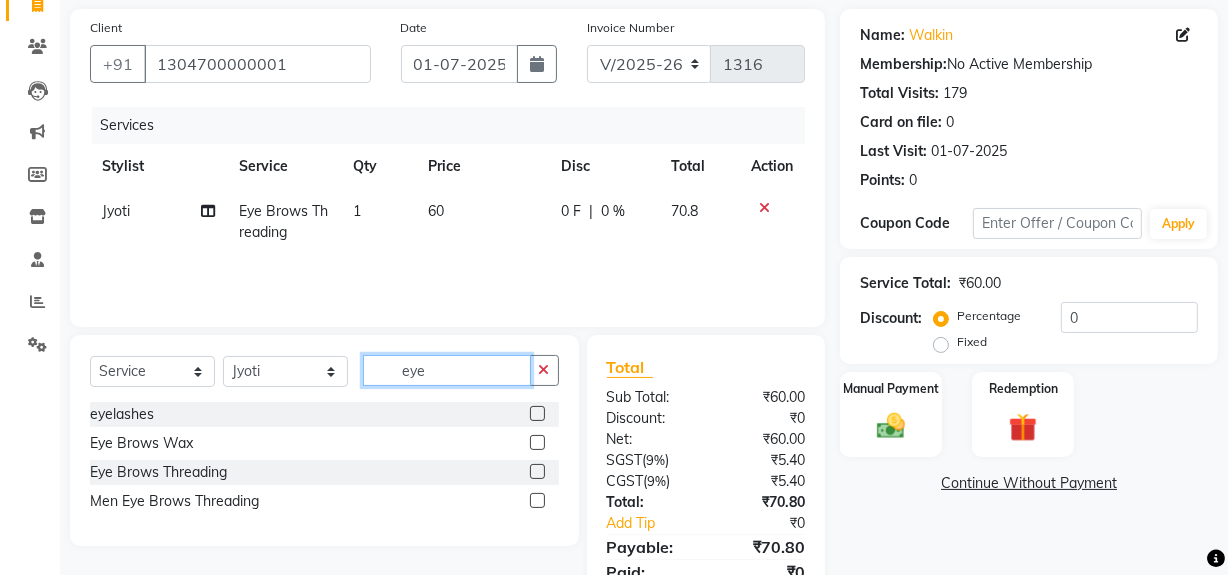 click on "eye" 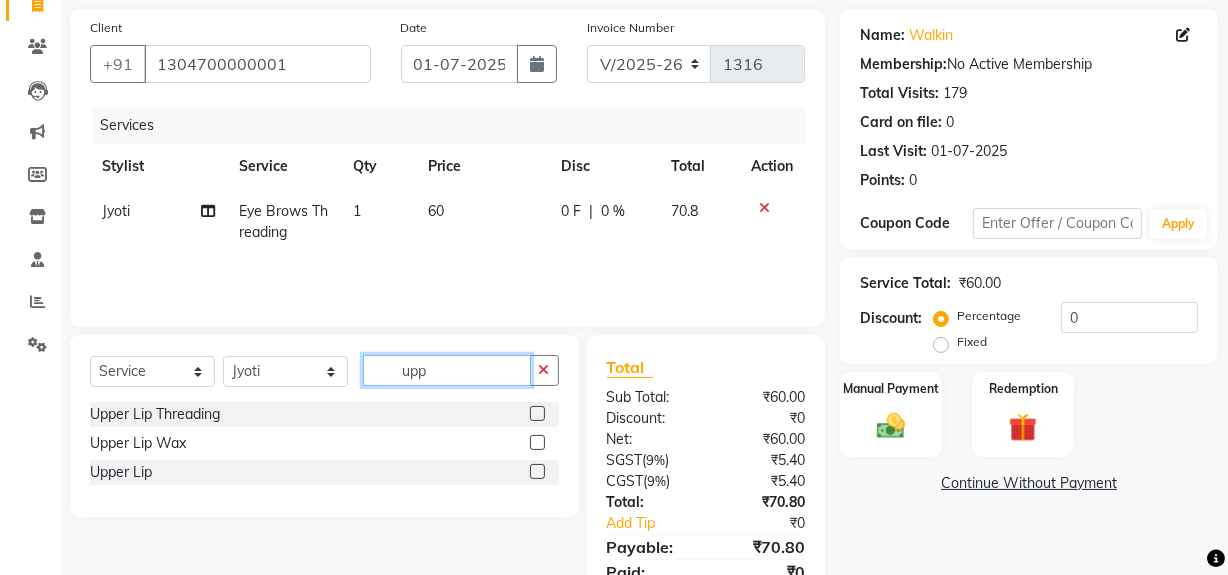 type on "upp" 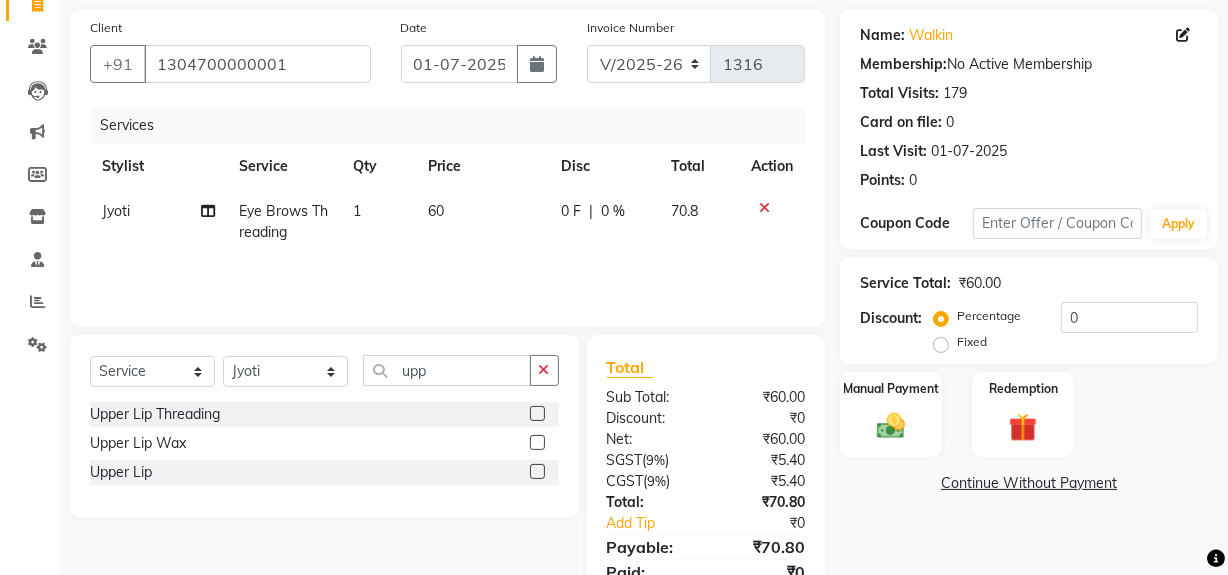 click 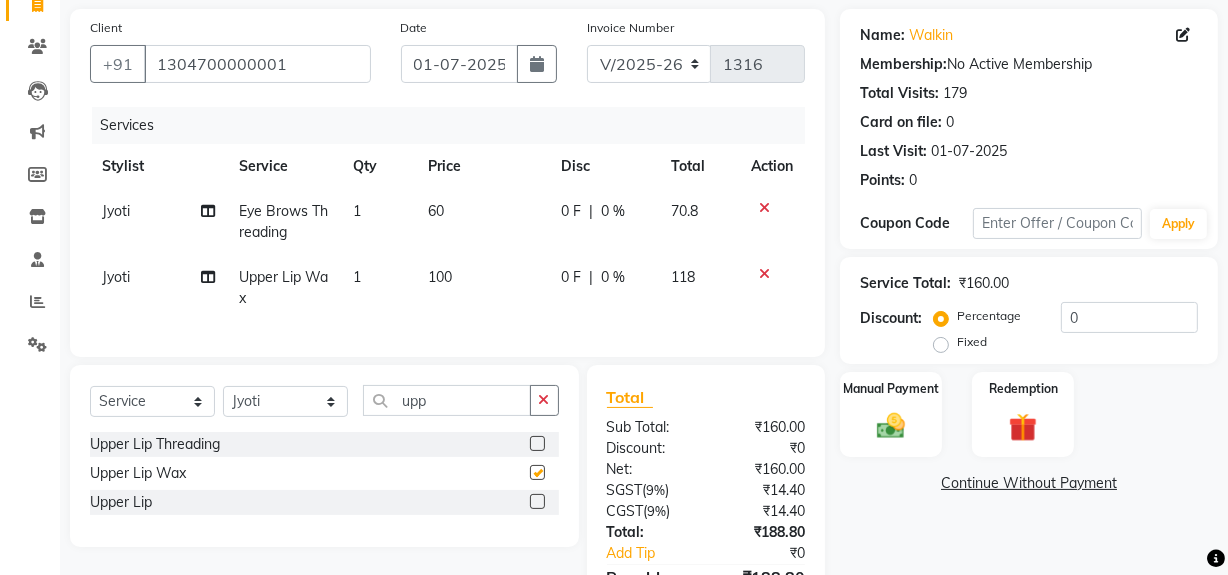 checkbox on "false" 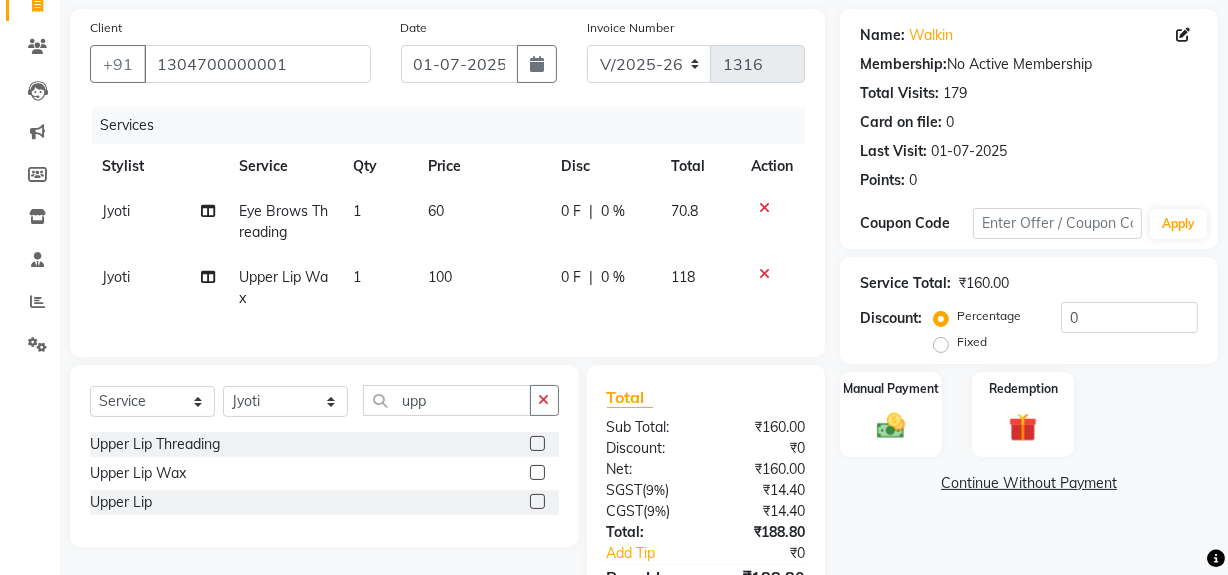drag, startPoint x: 447, startPoint y: 273, endPoint x: 460, endPoint y: 292, distance: 23.021729 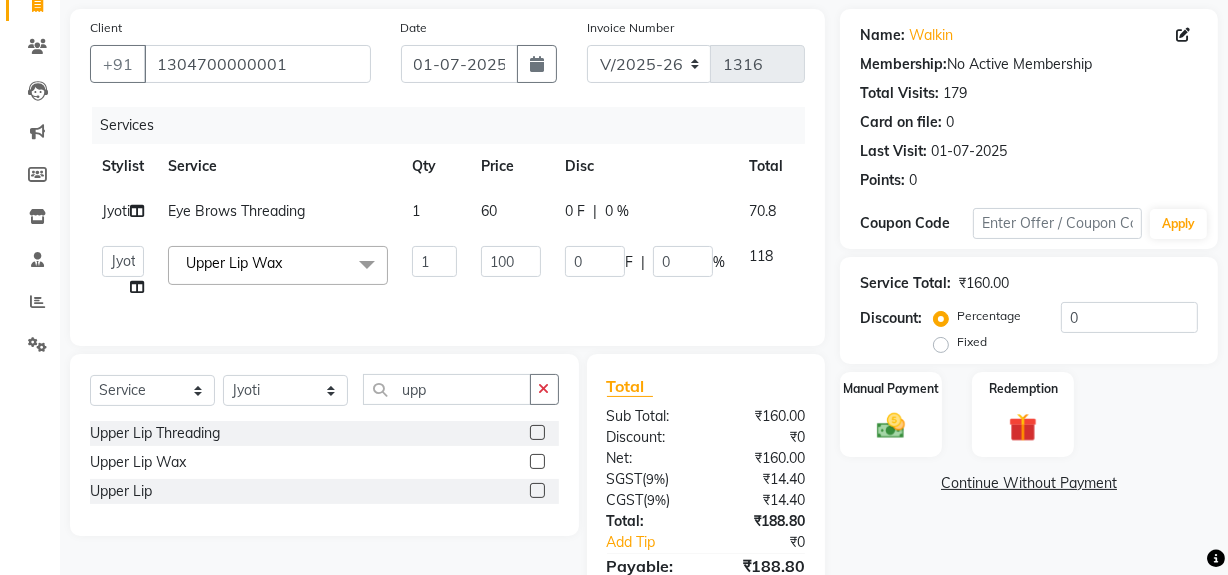 scroll, scrollTop: 0, scrollLeft: 54, axis: horizontal 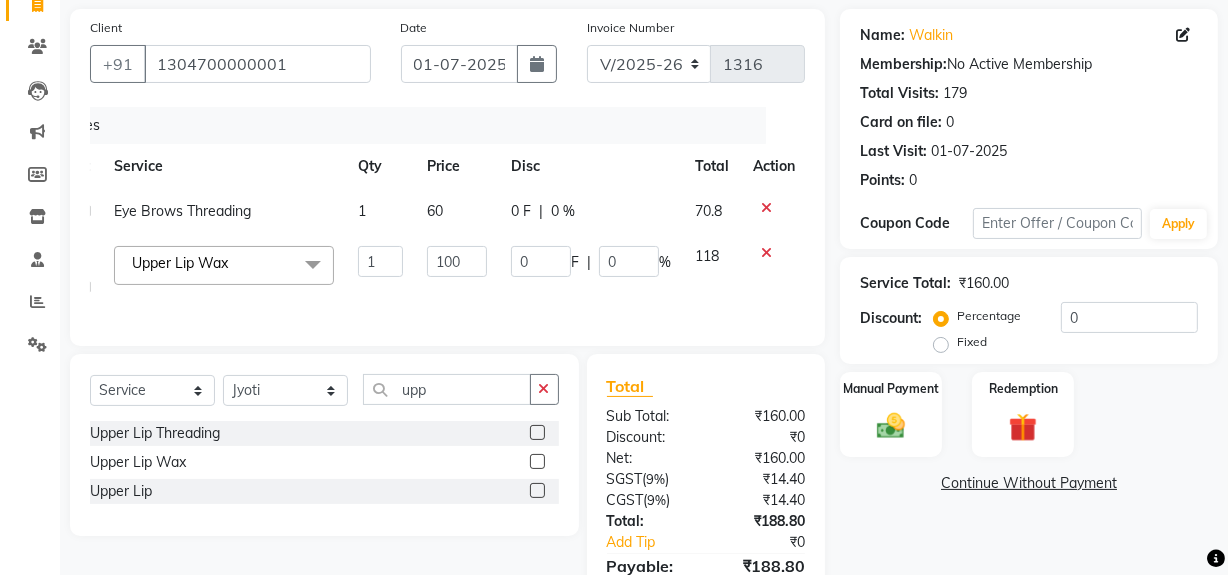 click 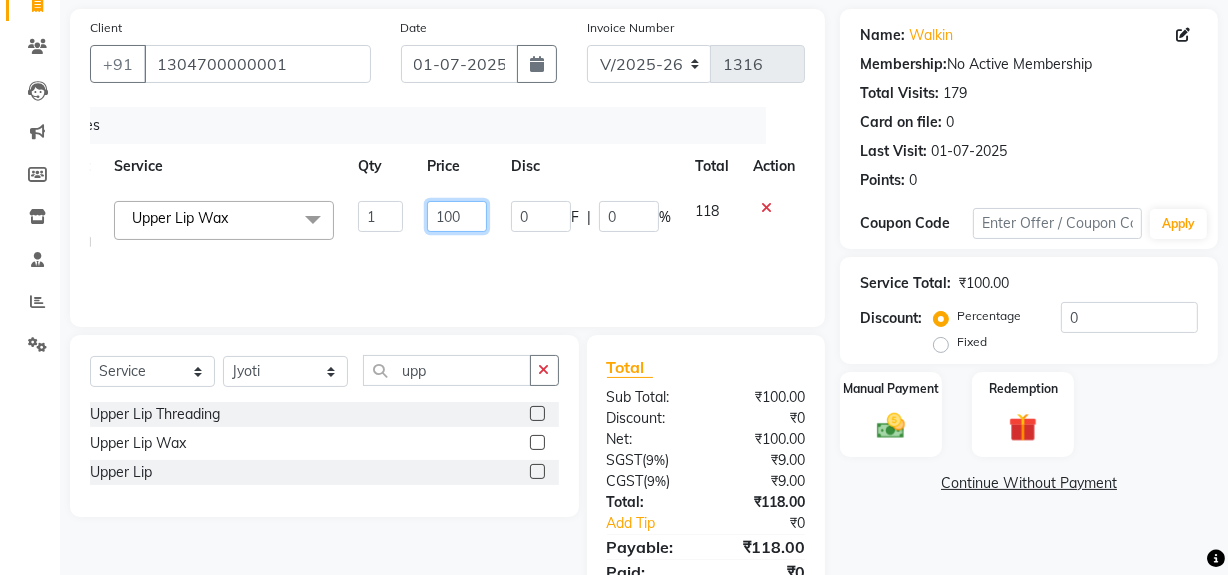 drag, startPoint x: 429, startPoint y: 213, endPoint x: 509, endPoint y: 223, distance: 80.622574 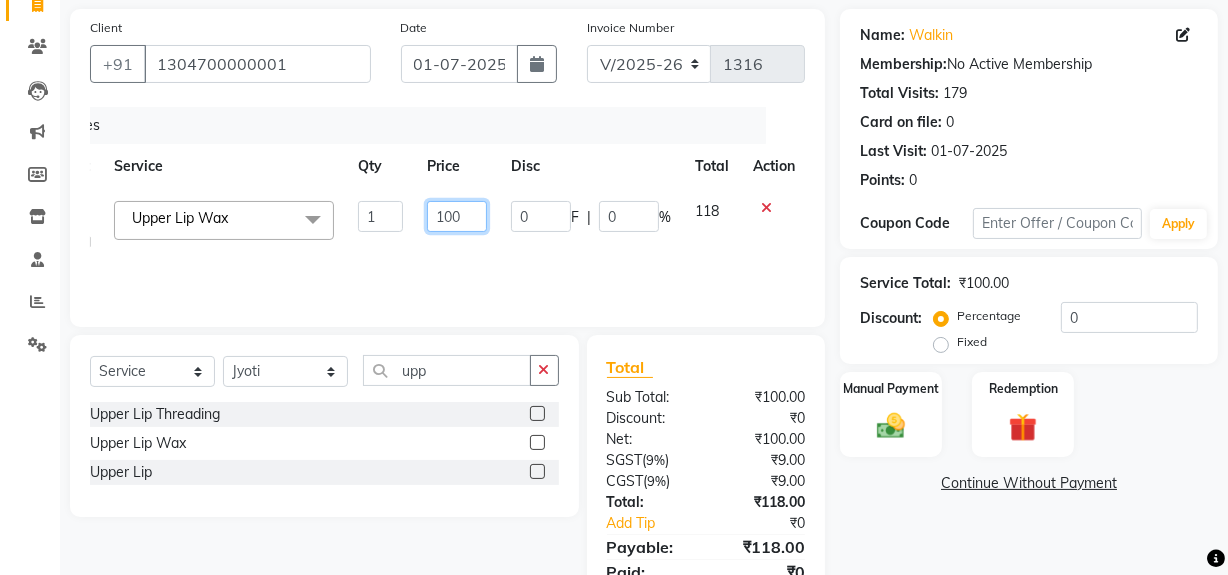 click on "[PERSON_NAME]   [PERSON_NAME]   House Sale   Jyoti   [PERSON_NAME]   [PERSON_NAME]   Veer   [PERSON_NAME]   Vishal  Upper Lip Wax   x Shampoo & Conditioner (Loreal ) Shampoo & Conditioner (GK/MK) Hair Cut ( Regular) Hair Cut ( Creative ) Child Hair Cut (below 5 years) Head Massage (Normal) Head Massage (Olive) Head Massage (BadamRogan) Deep Conditioning Chocolate Pedicure Chocolate Manicure Gel New Set Gel Refill Gel Overlay +Freanch Polish Gel Toe Extension Nail Extension Gel Polish Removal Tip Removal Nail Extension Refill Nail polish Flix cut Classic pedicure eyelashes Face masge Nose wax Global (IGORA) GL Polish Schwazkopf spa Back Massage AVL LUUXURY PEDI AVL LUXURY MANI power mask casmara men hair style Body trim frunt back Duble touchup Rica spa Eye Brows Wax Ionic - Biotech Plex Treatment Footes spa Hand spa Blow Dry Blow Dry with Shampoo Iron Curls Hair Do Tongs ( Twists, loops &  Curls) Crimping (Retro Style) Split End Removal Root Touchup MAJIREL Root Touchup INOA (Amonia Free ) Highlights [MEDICAL_DATA]" 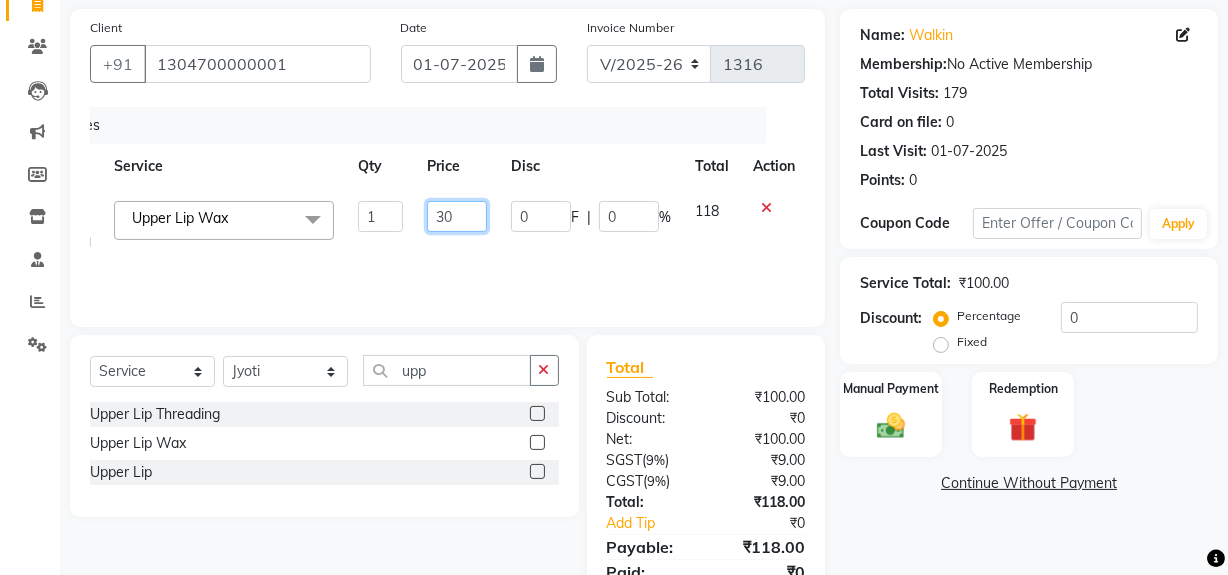 type on "300" 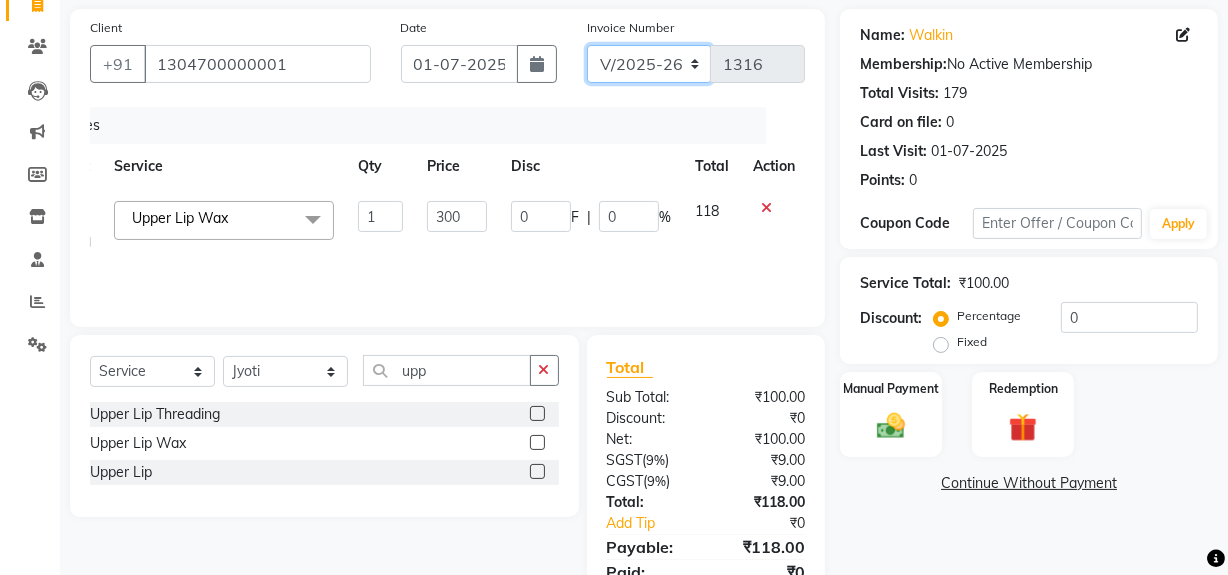 click on "V/2025 V/2025-26" 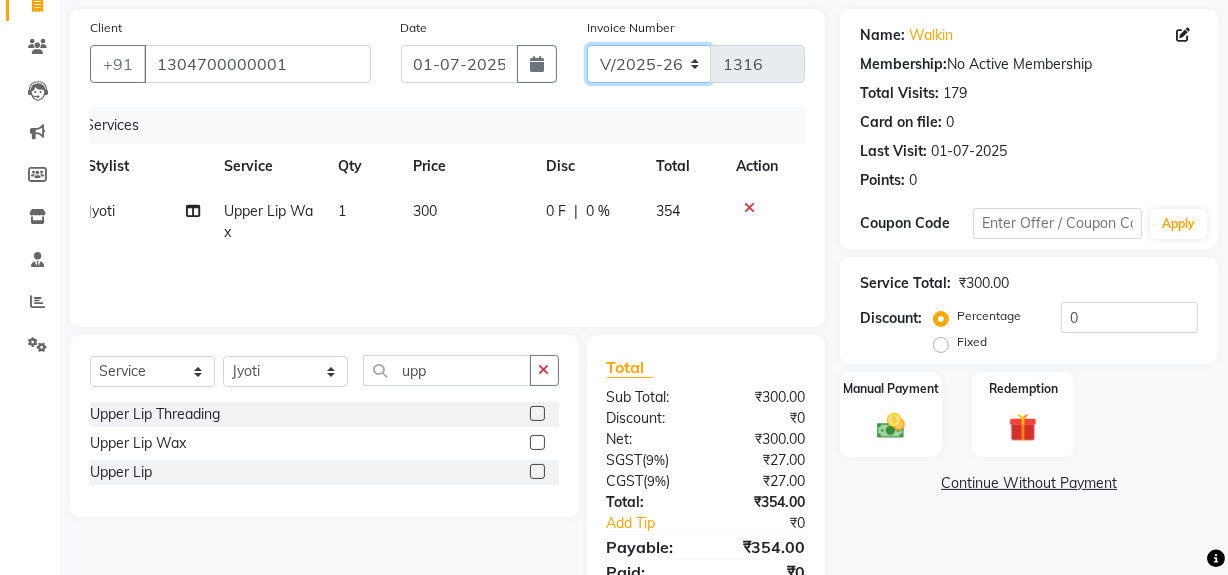 select on "6924" 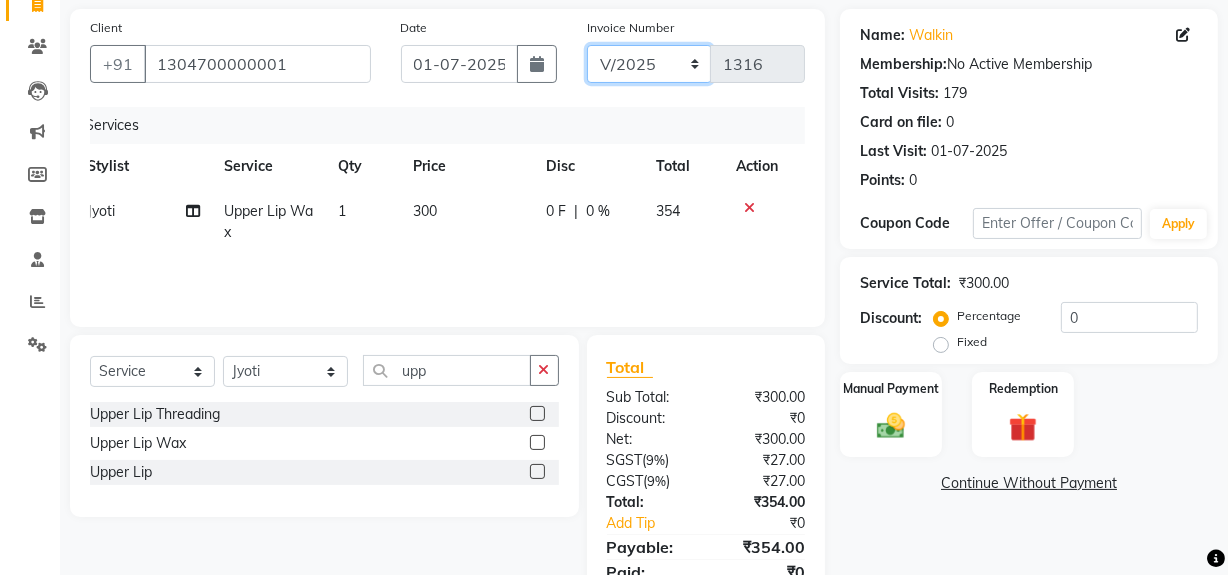 click on "V/2025 V/2025-26" 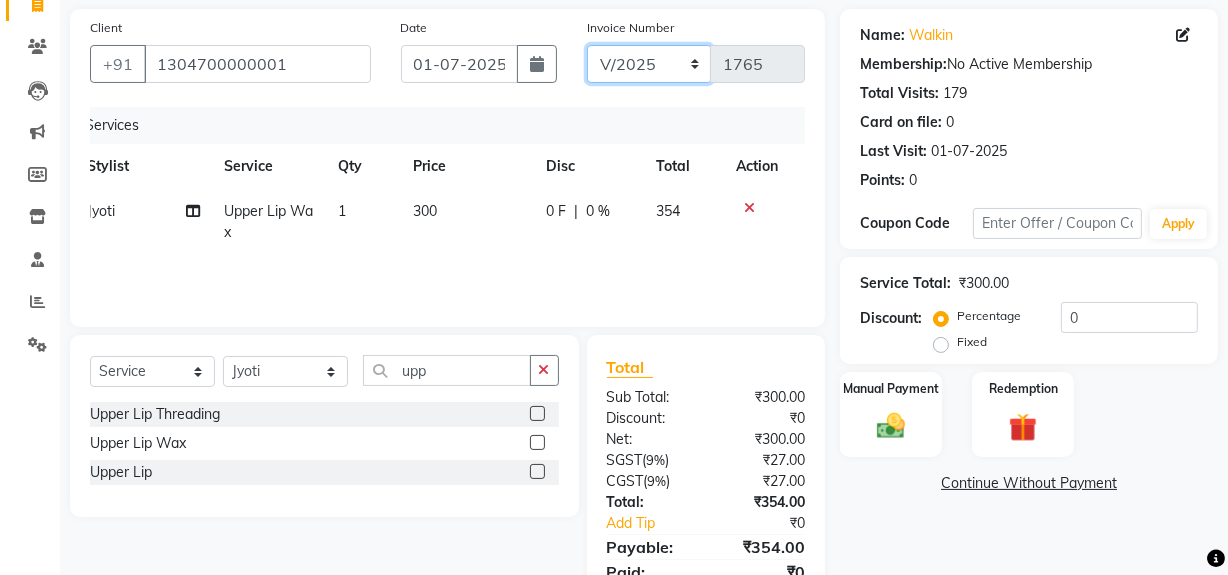 scroll, scrollTop: 30, scrollLeft: 0, axis: vertical 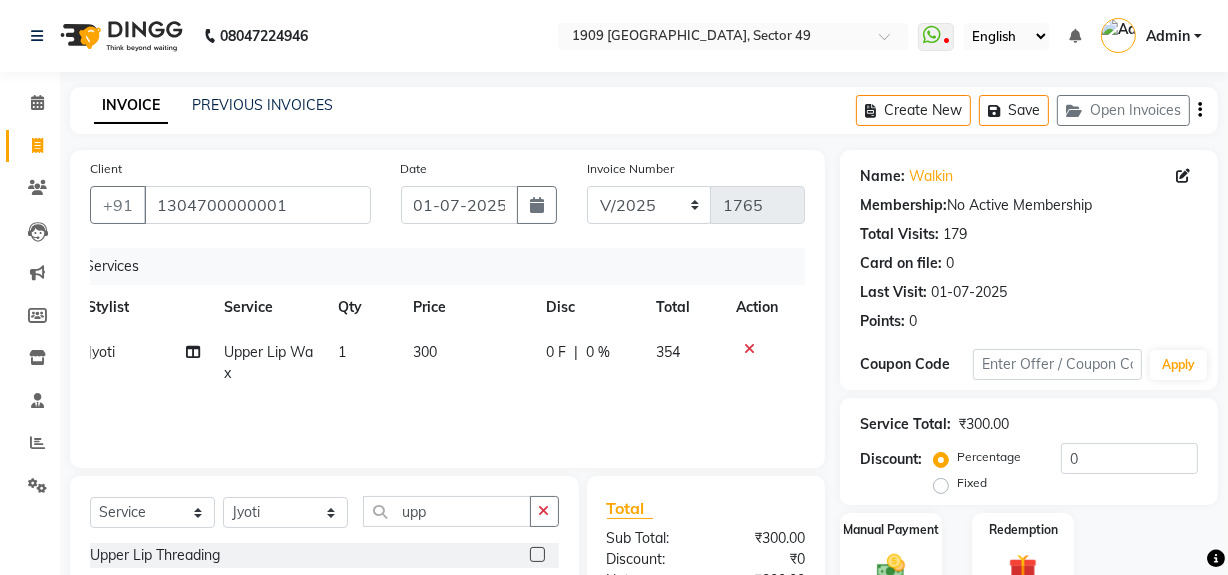 click 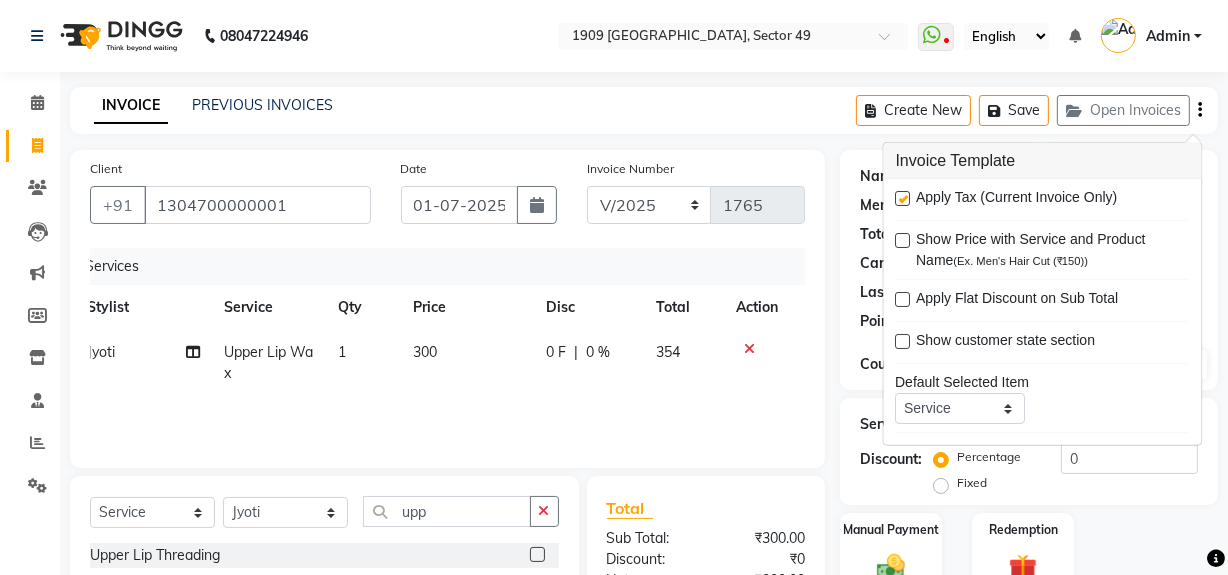 click at bounding box center [903, 198] 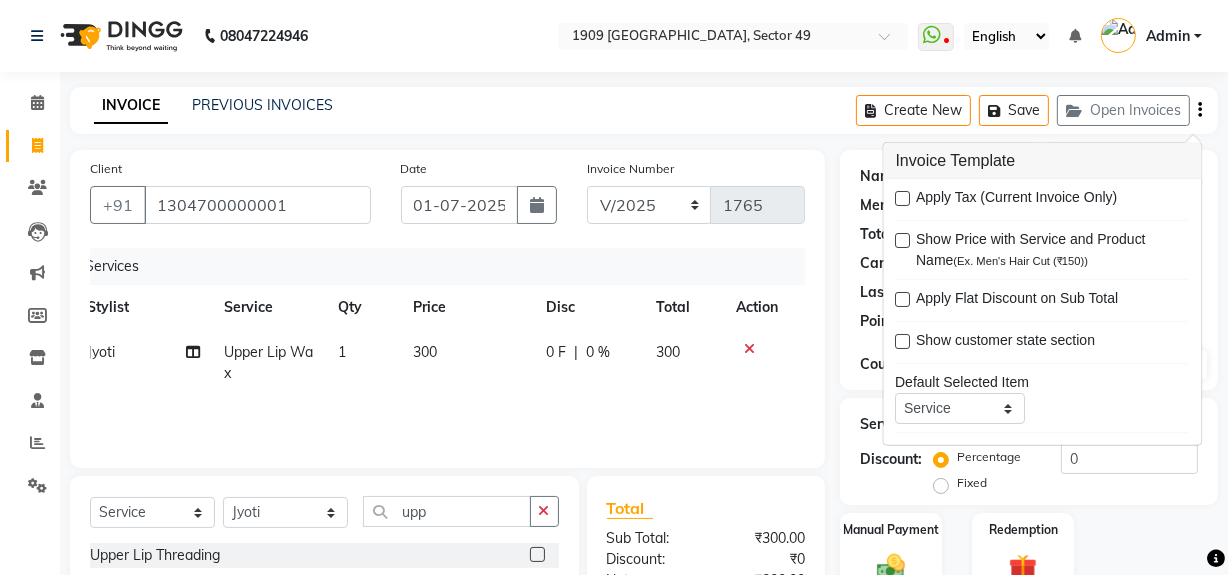 scroll, scrollTop: 182, scrollLeft: 0, axis: vertical 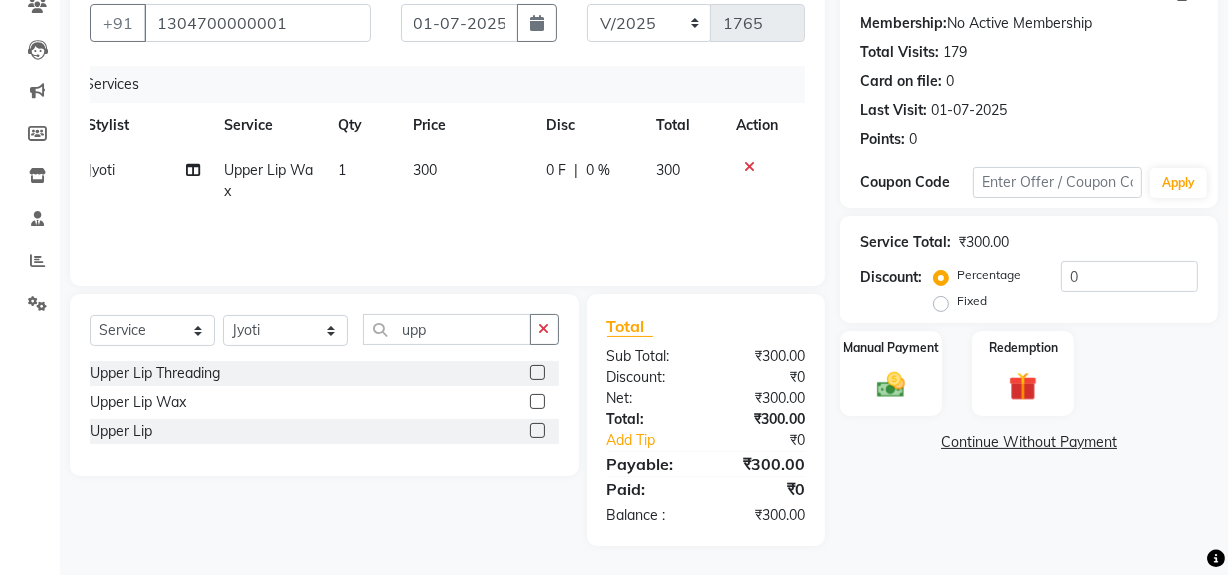 click on "Name: Walkin  Membership:  No Active Membership  Total Visits:  179 Card on file:  0 Last Visit:   [DATE] Points:   0  Coupon Code Apply Service Total:  ₹300.00  Discount:  Percentage   Fixed  0 Manual Payment Redemption  Continue Without Payment" 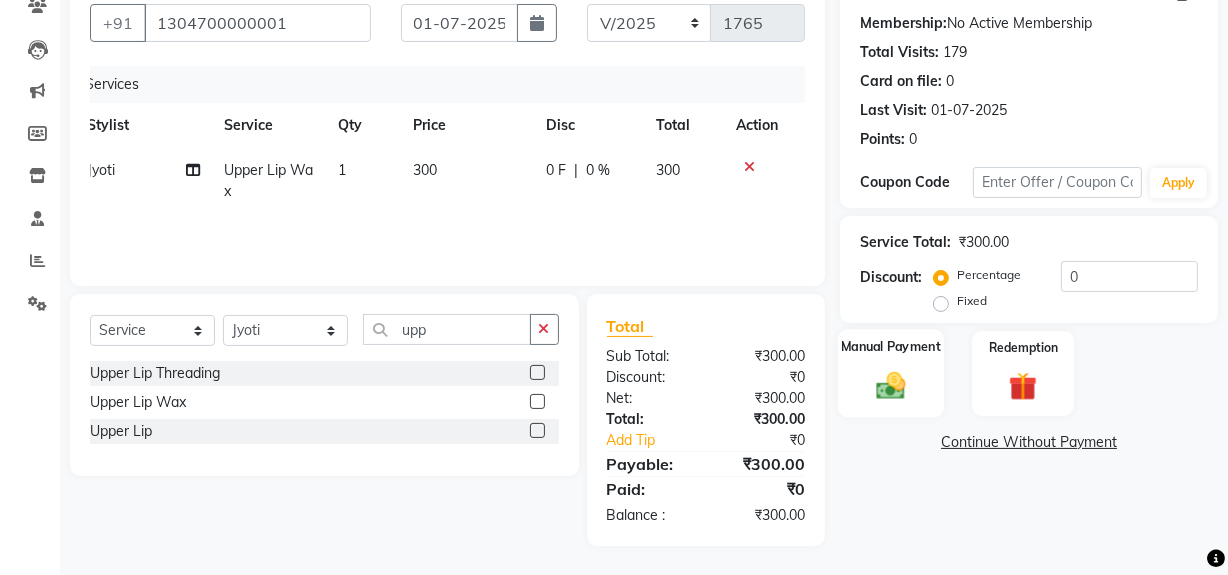 drag, startPoint x: 868, startPoint y: 377, endPoint x: 886, endPoint y: 386, distance: 20.12461 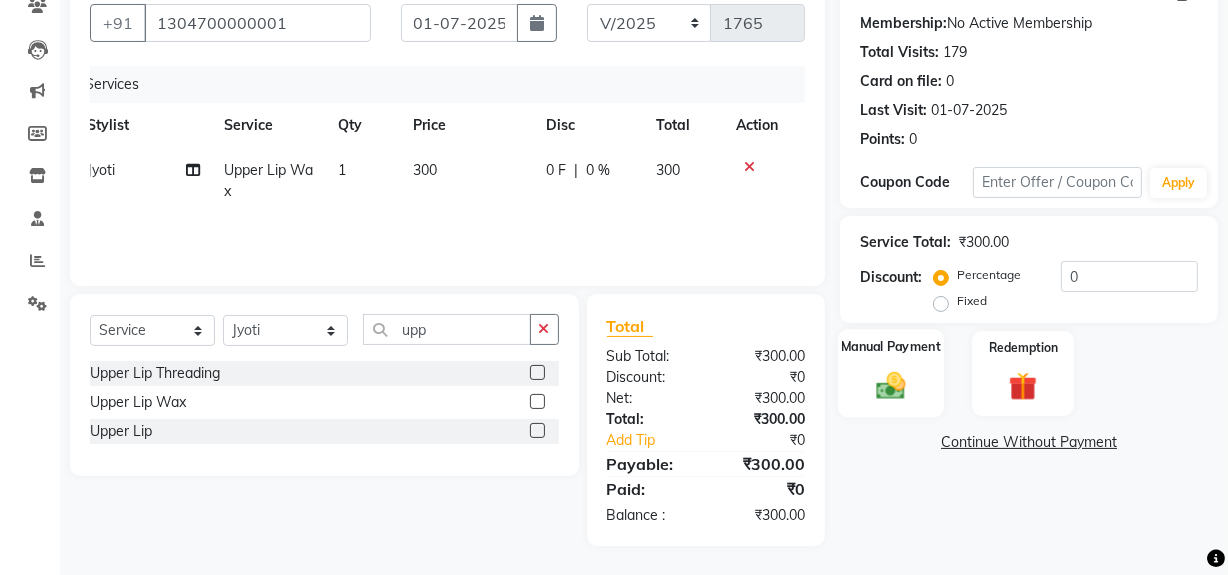 click 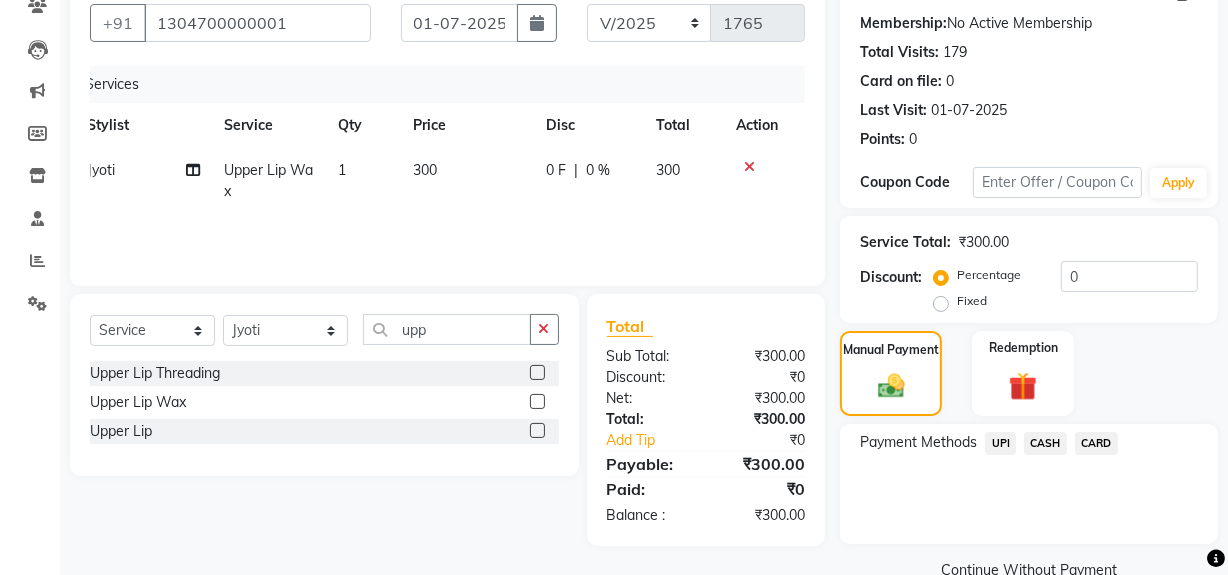 click on "UPI" 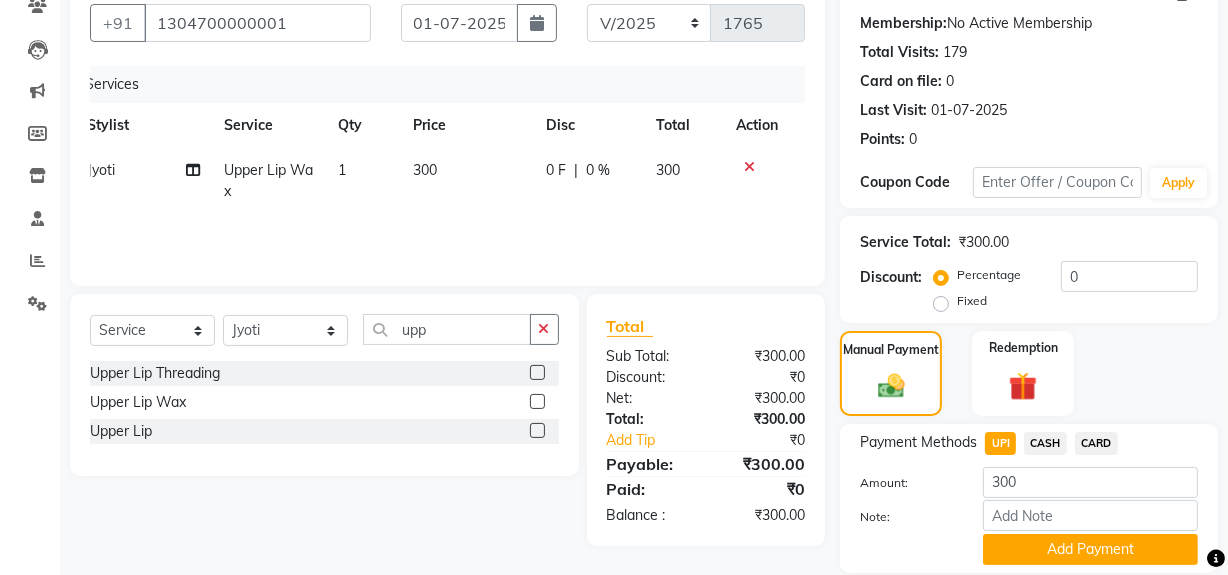 click on "CASH" 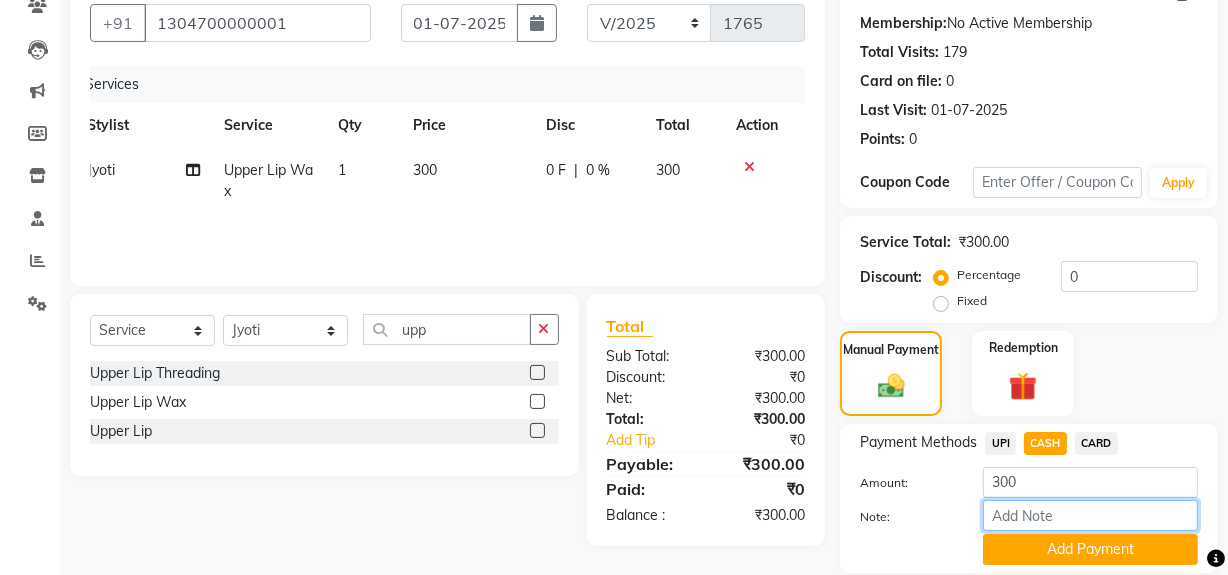click on "Note:" at bounding box center [1090, 515] 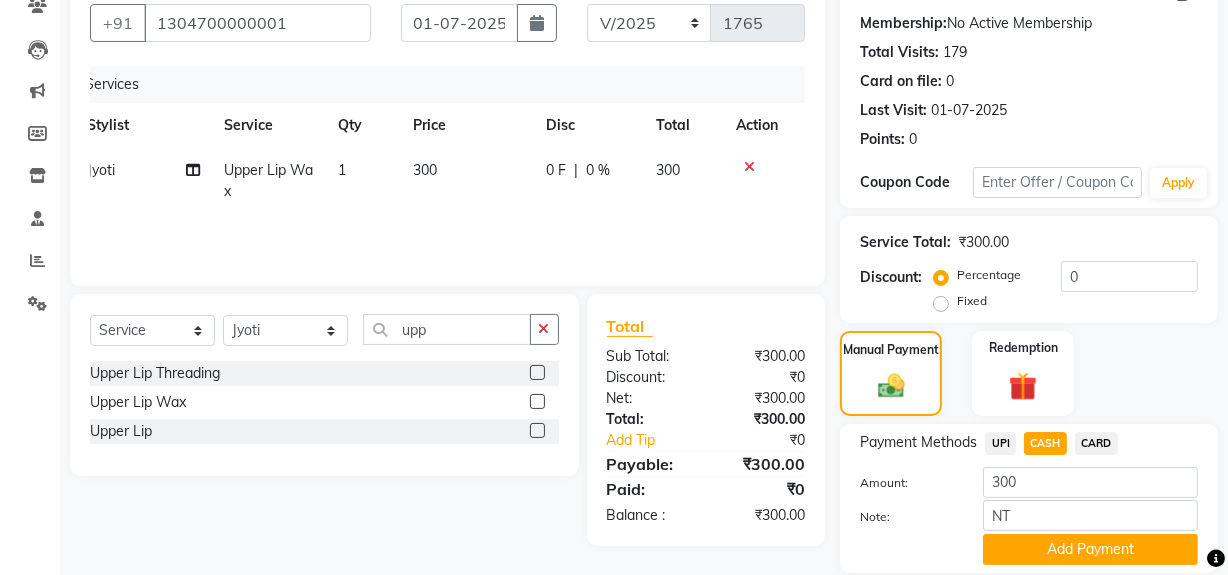 drag, startPoint x: 1072, startPoint y: 540, endPoint x: 1174, endPoint y: 516, distance: 104.78549 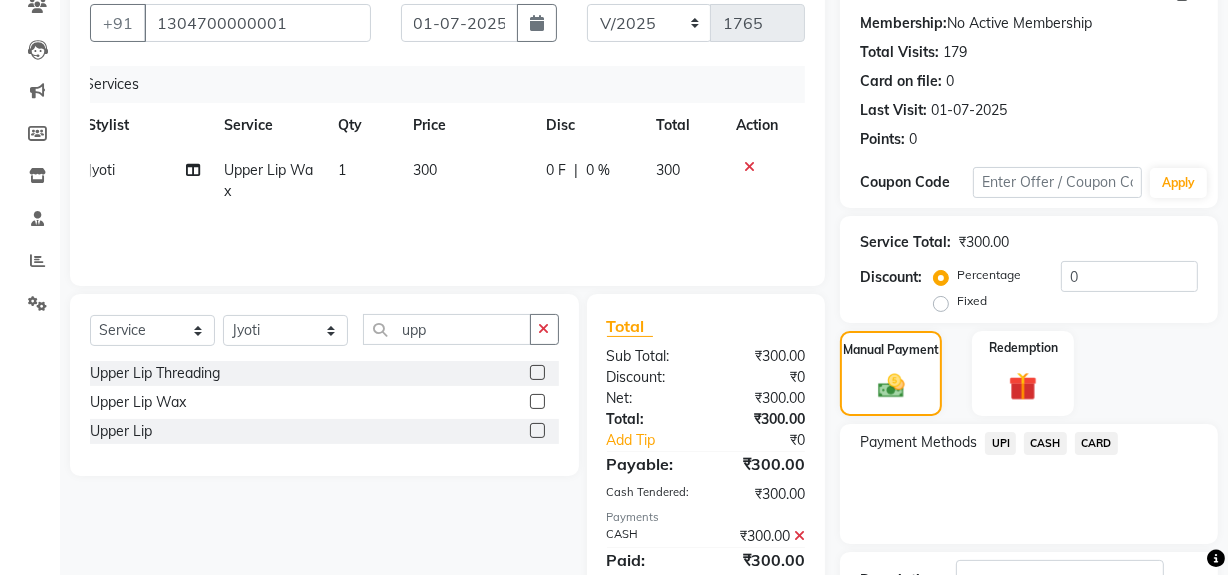 scroll, scrollTop: 333, scrollLeft: 0, axis: vertical 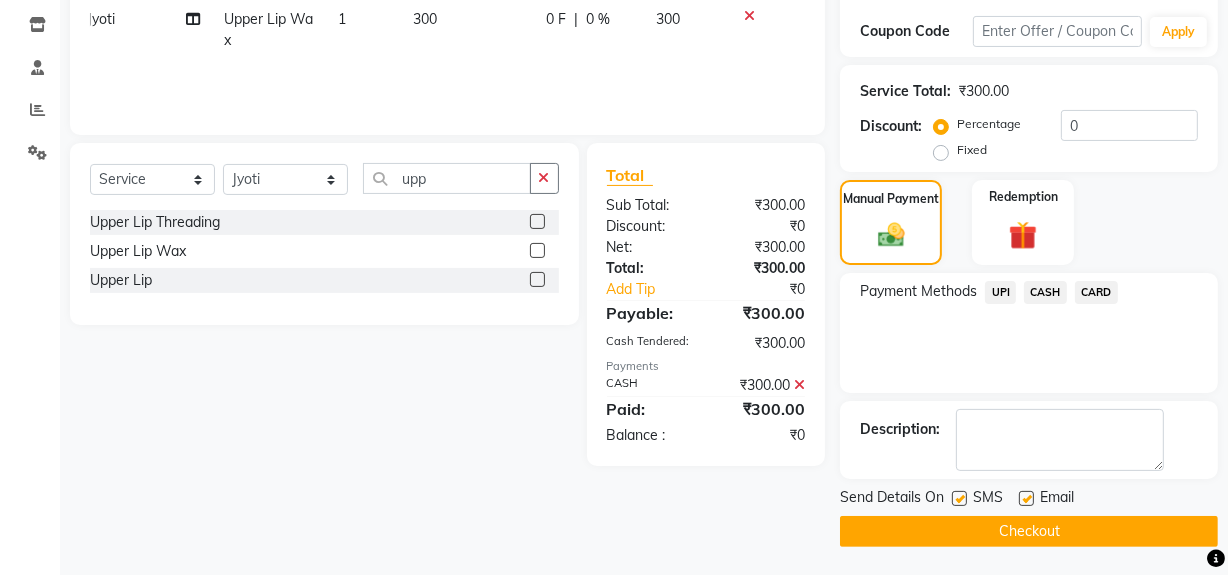 click 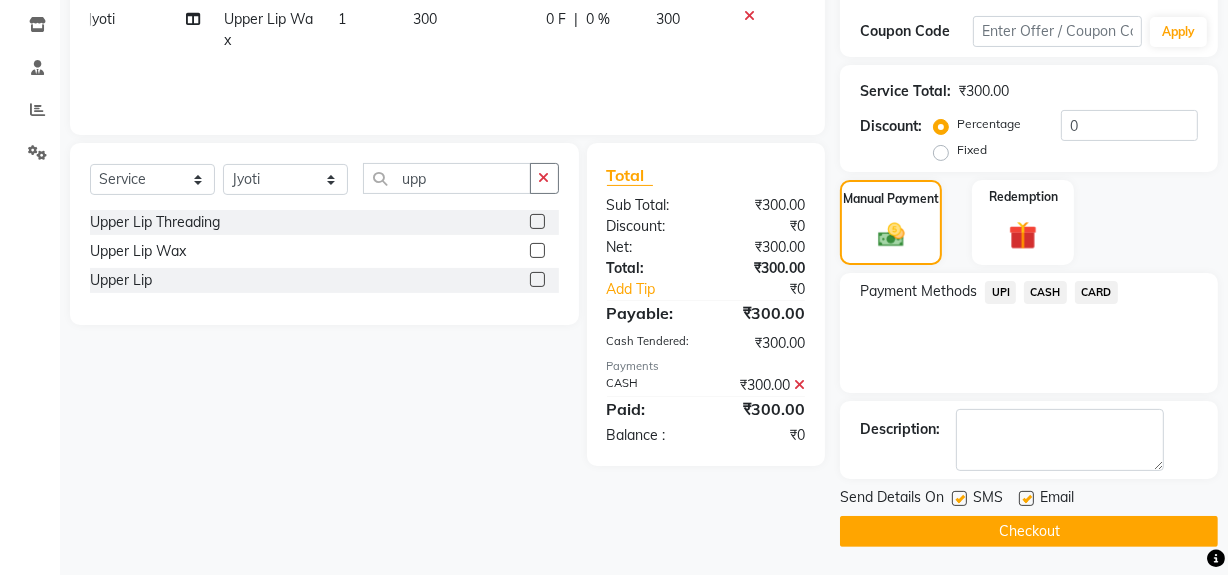 click at bounding box center [958, 499] 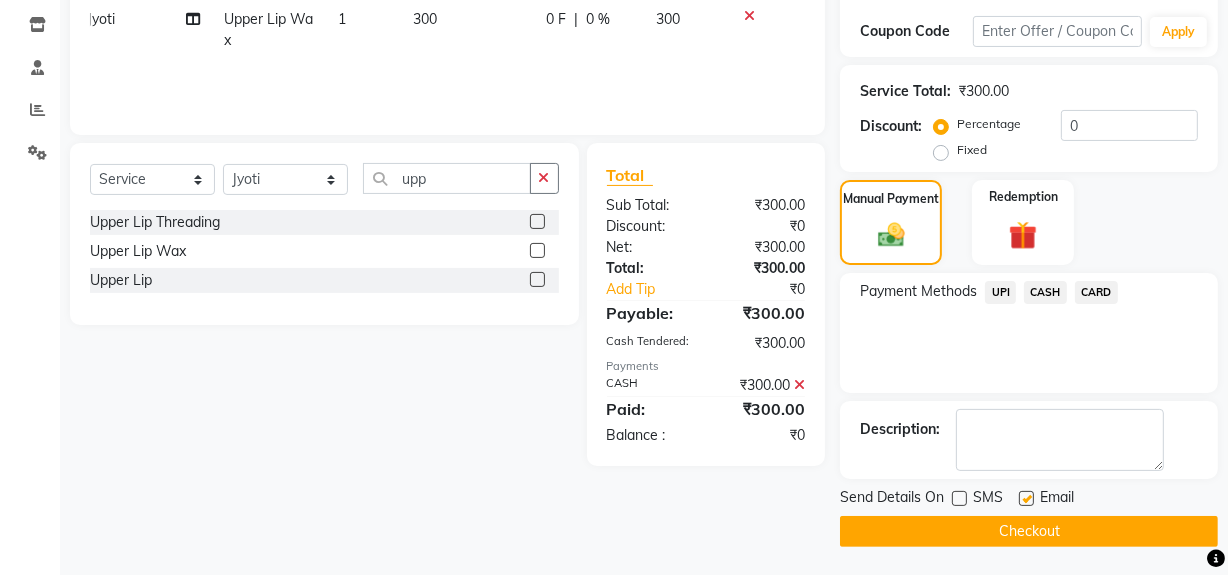 drag, startPoint x: 939, startPoint y: 522, endPoint x: 817, endPoint y: 512, distance: 122.40915 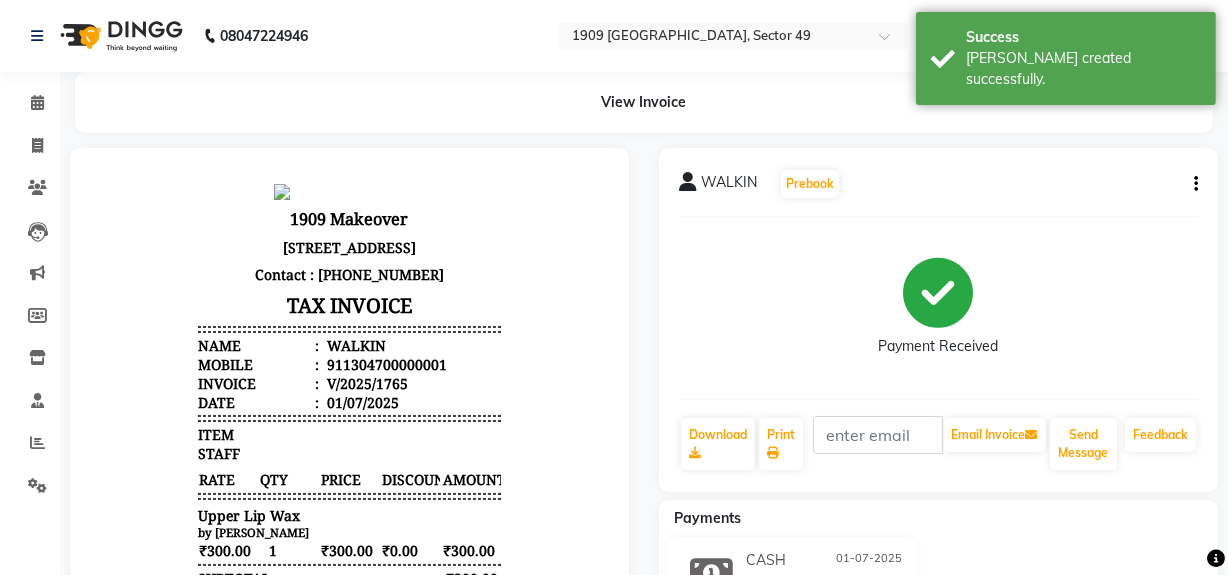 scroll, scrollTop: 0, scrollLeft: 0, axis: both 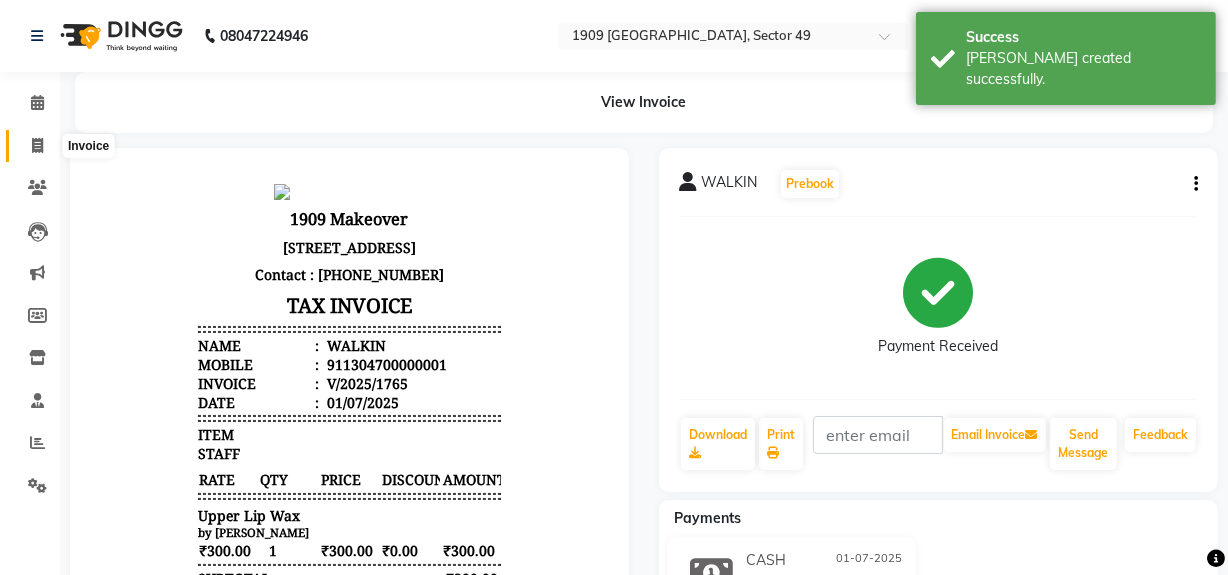click 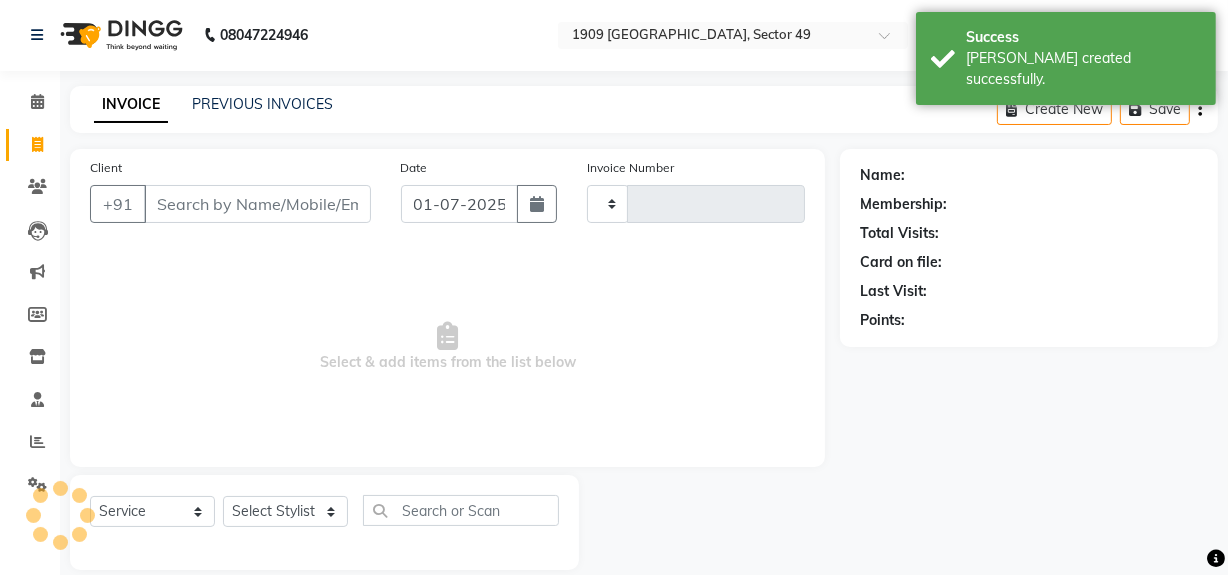 type on "1316" 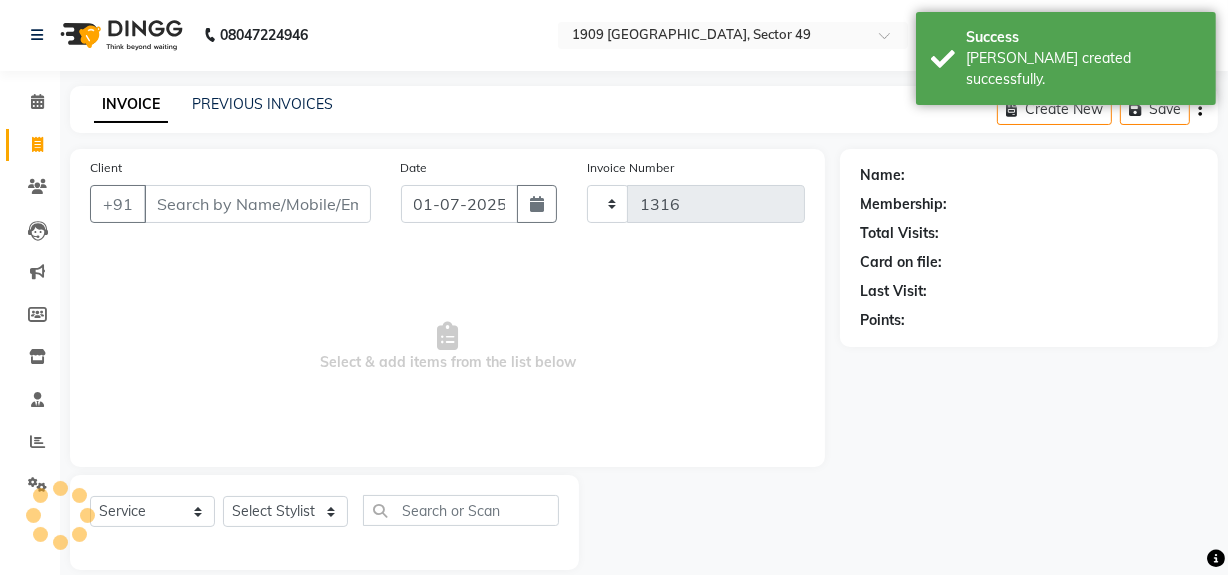 select on "6923" 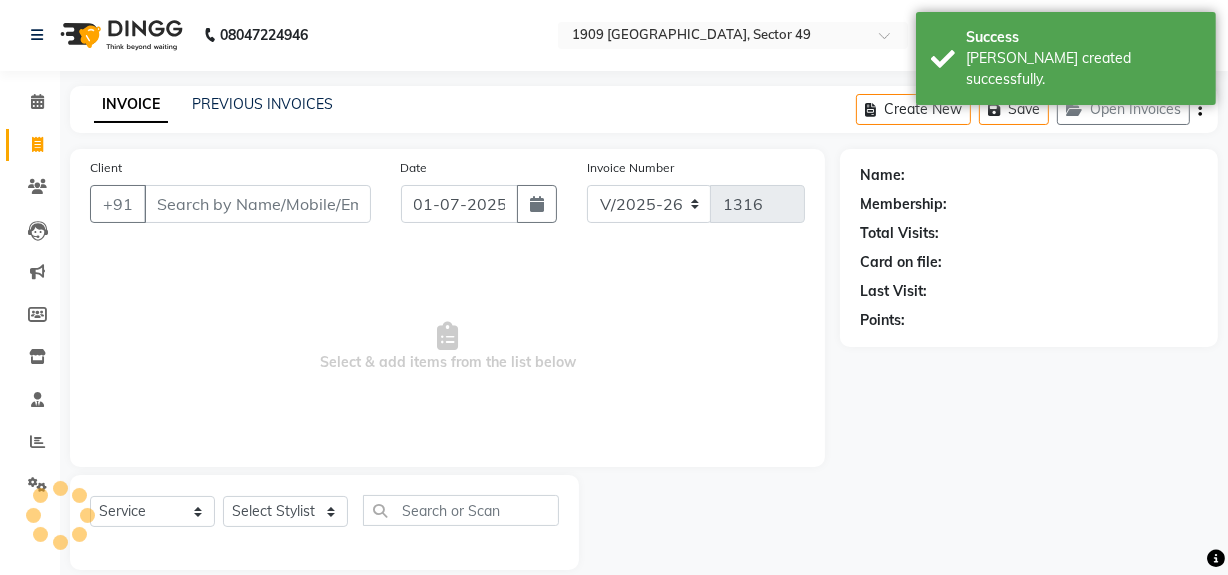 scroll, scrollTop: 26, scrollLeft: 0, axis: vertical 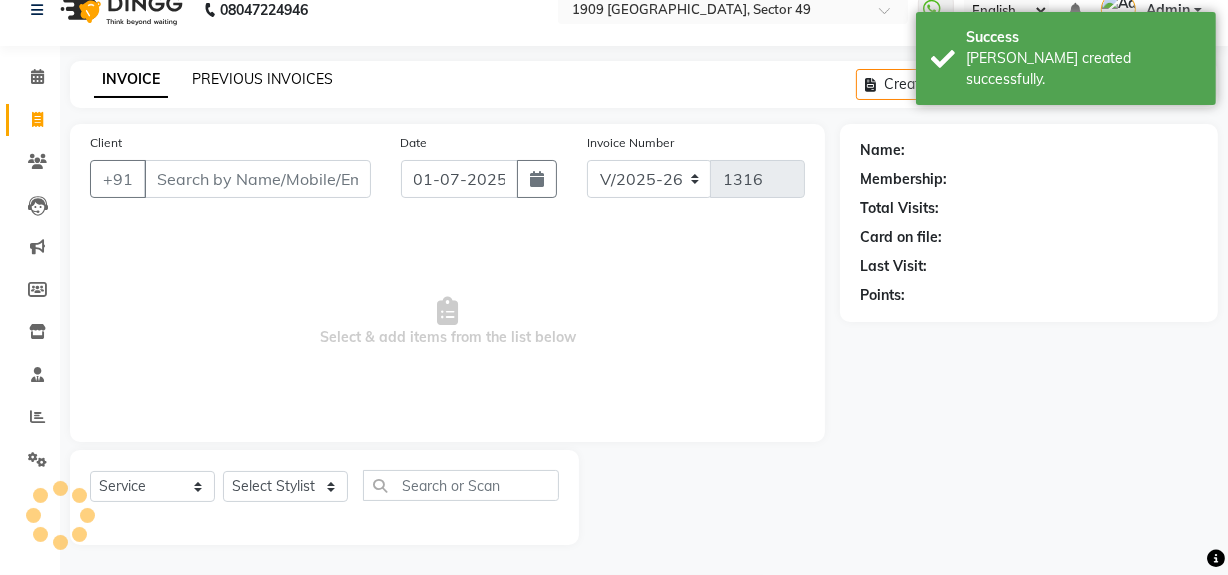 click on "PREVIOUS INVOICES" 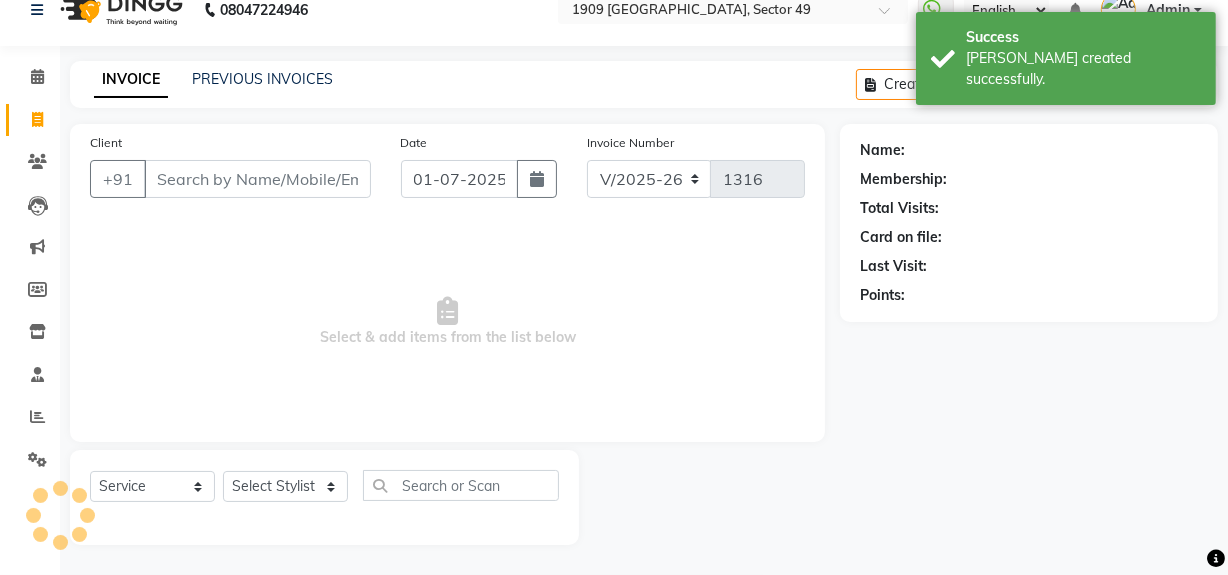 scroll, scrollTop: 0, scrollLeft: 0, axis: both 